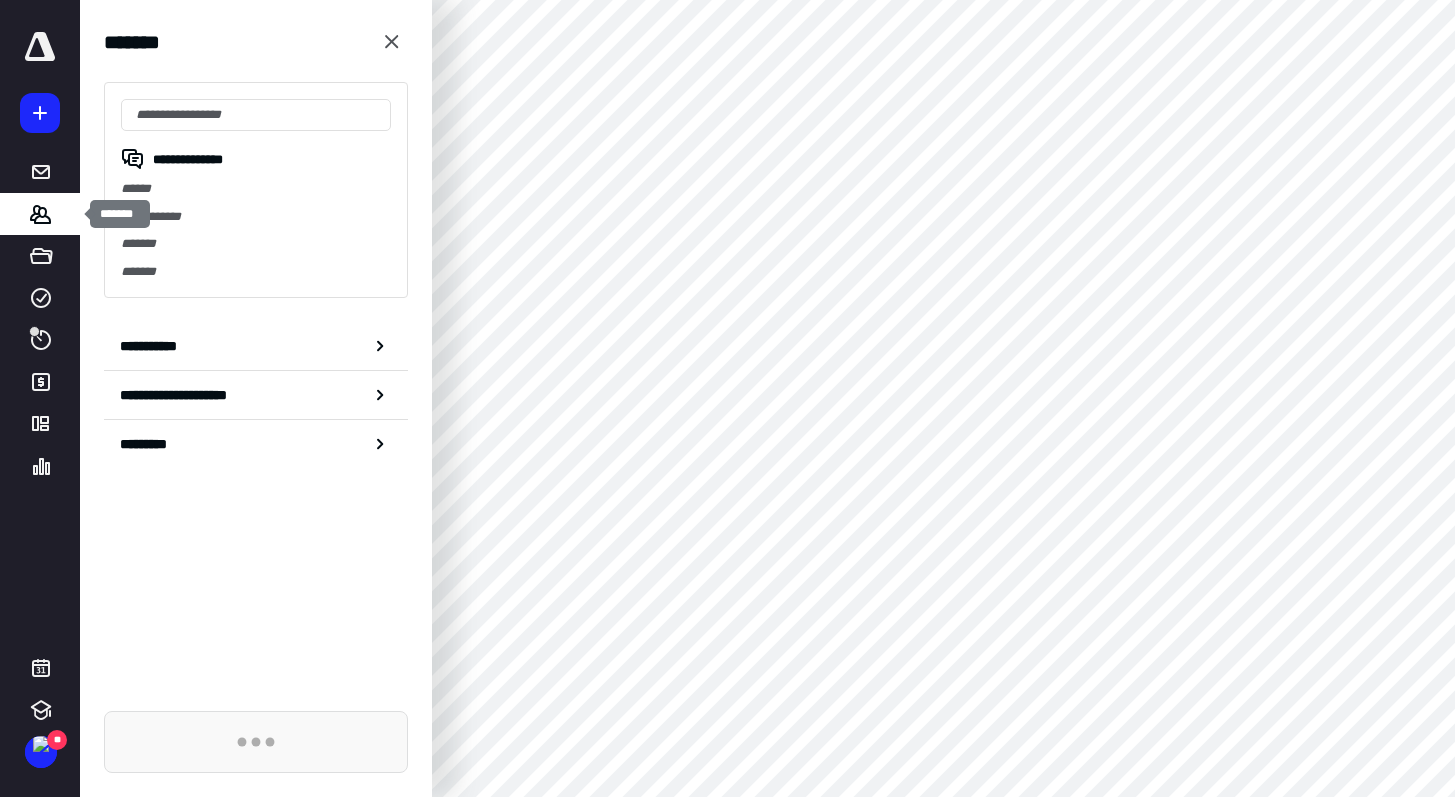 scroll, scrollTop: 0, scrollLeft: 0, axis: both 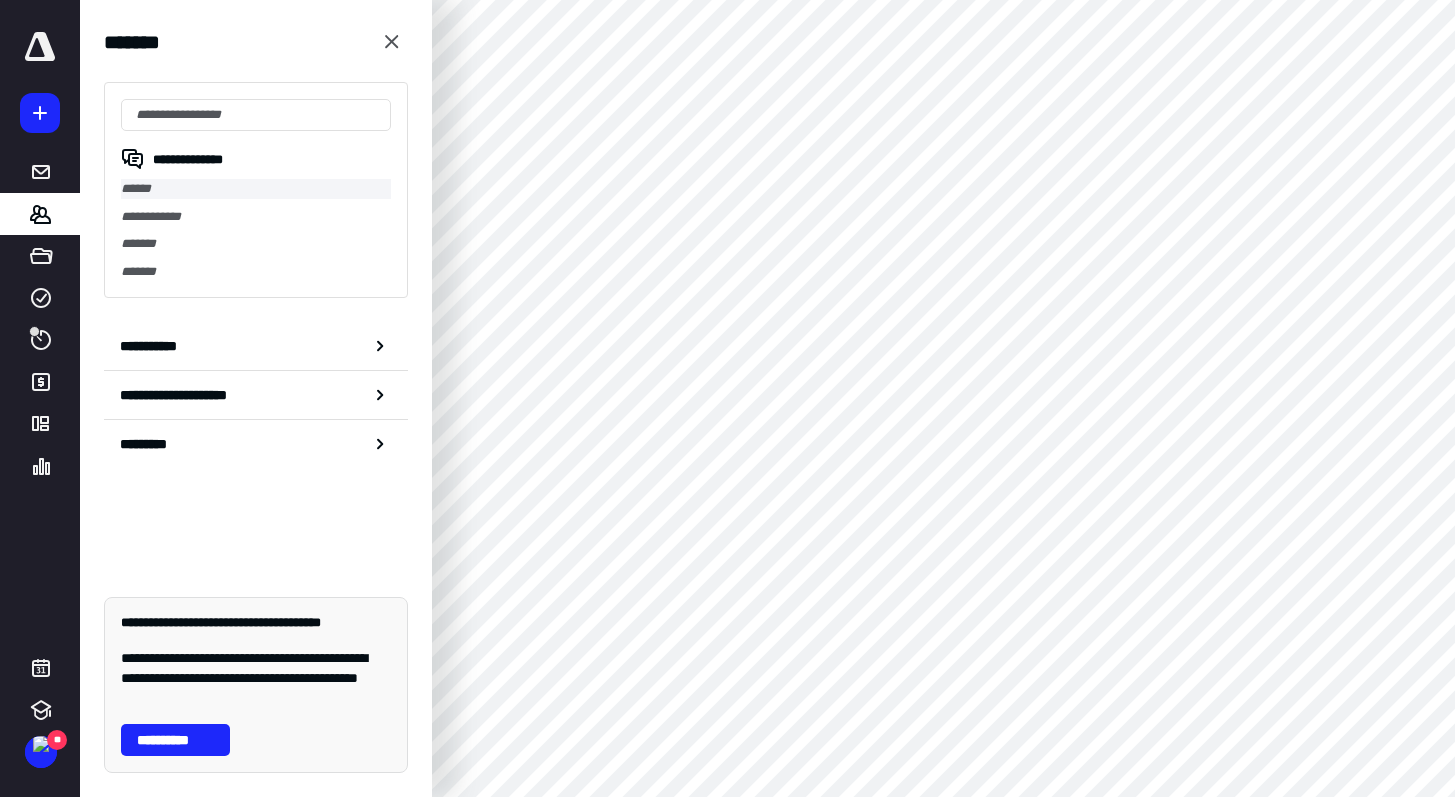 click on "******" at bounding box center [256, 189] 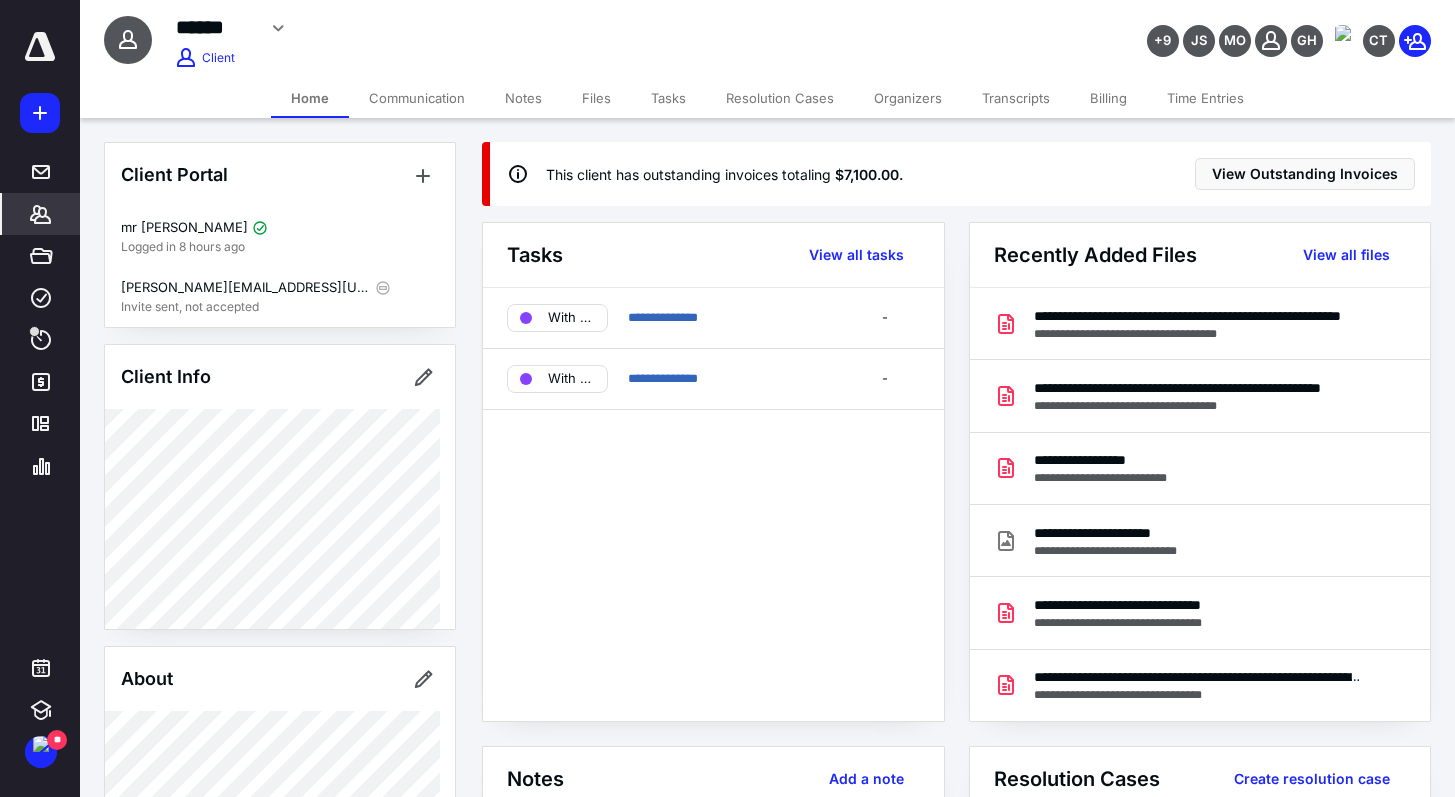 click 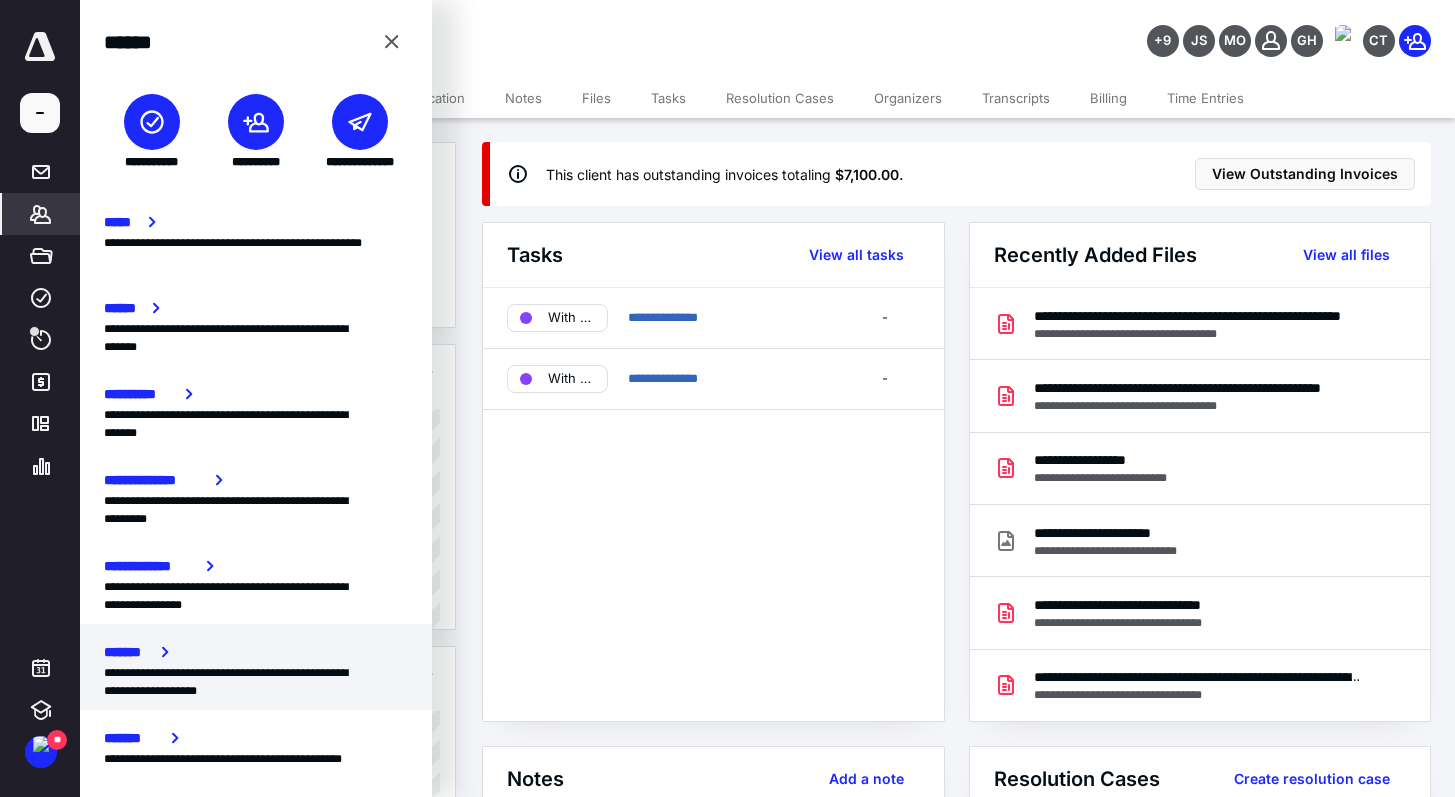 click on "*******" at bounding box center (128, 652) 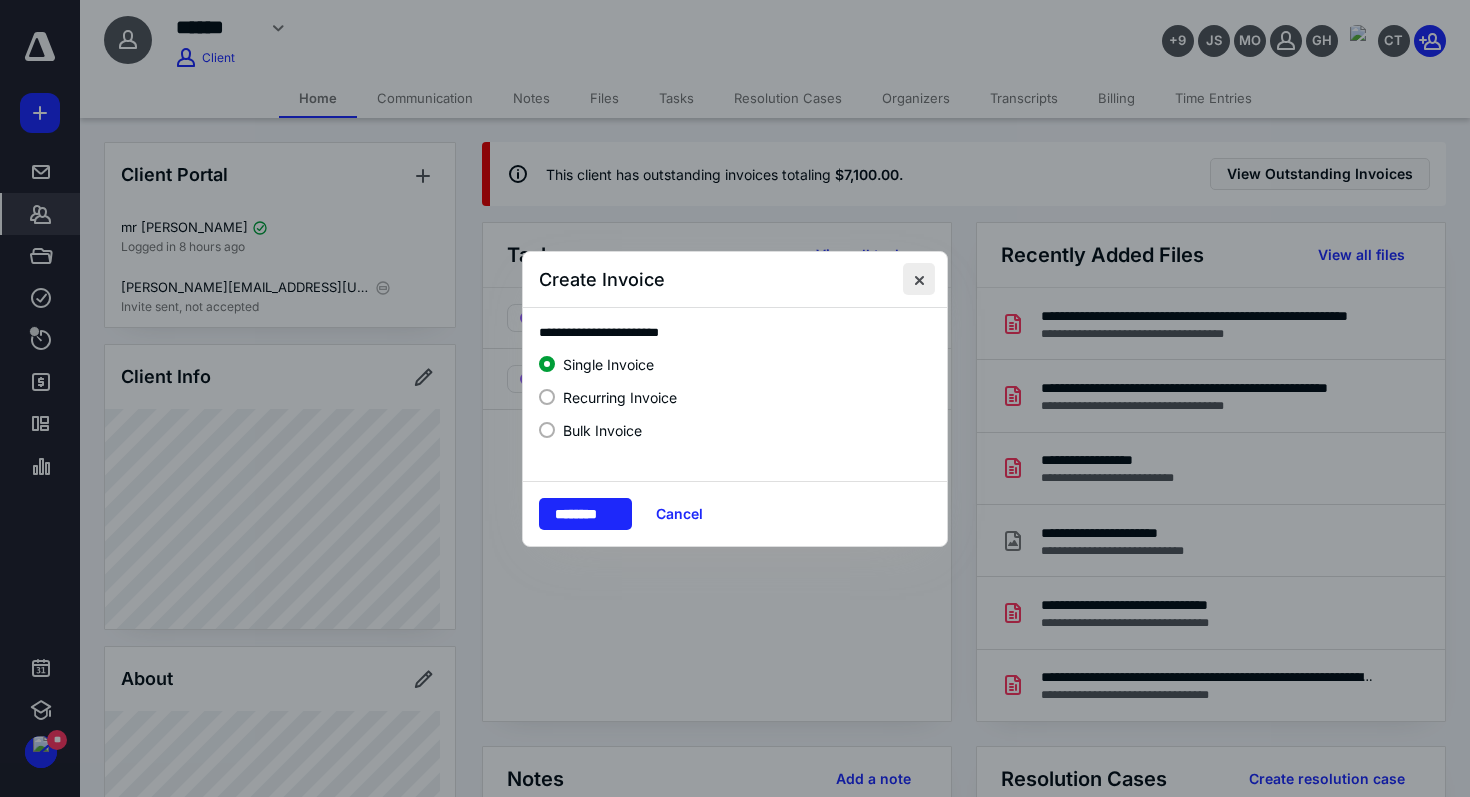 click at bounding box center [919, 279] 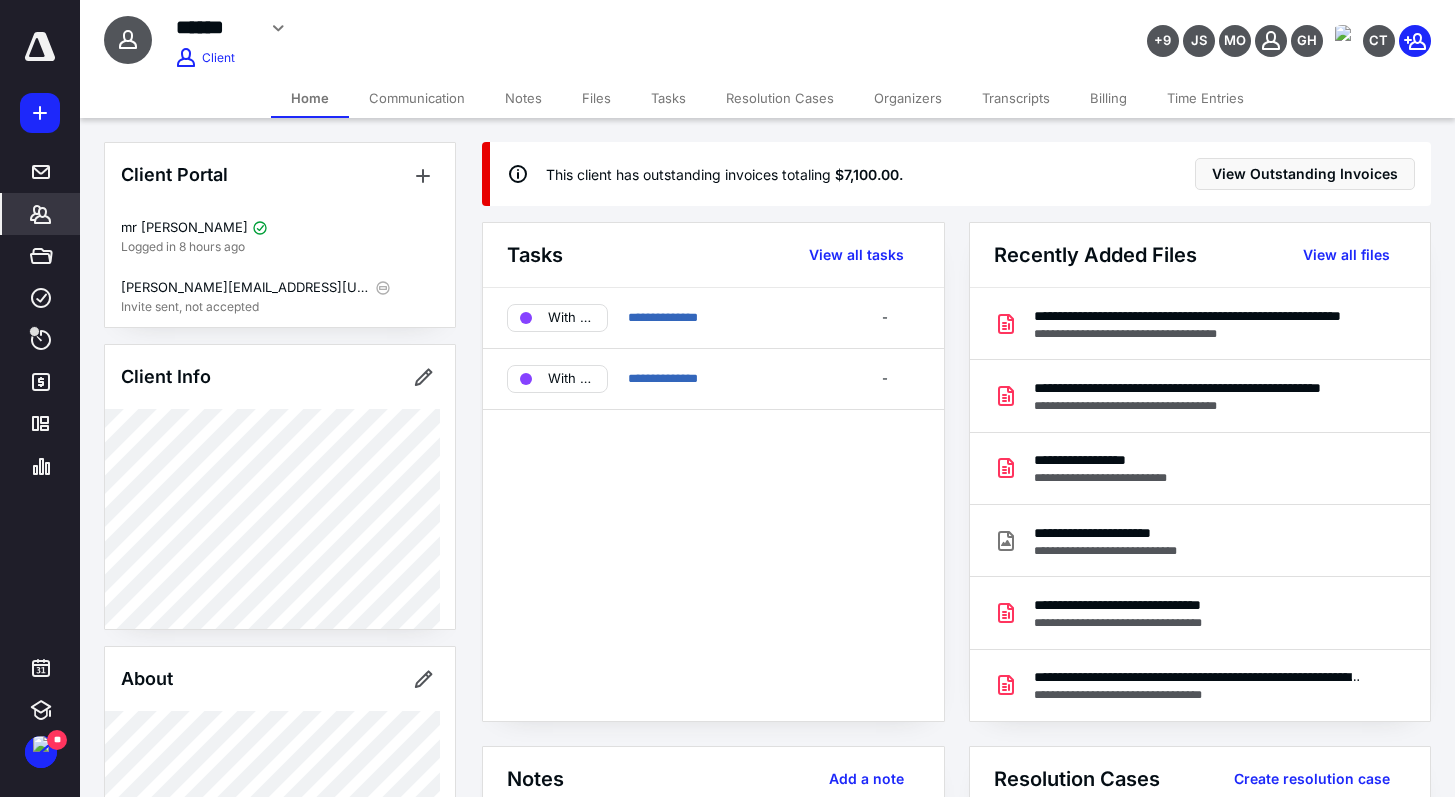 click on "Billing" at bounding box center (1108, 98) 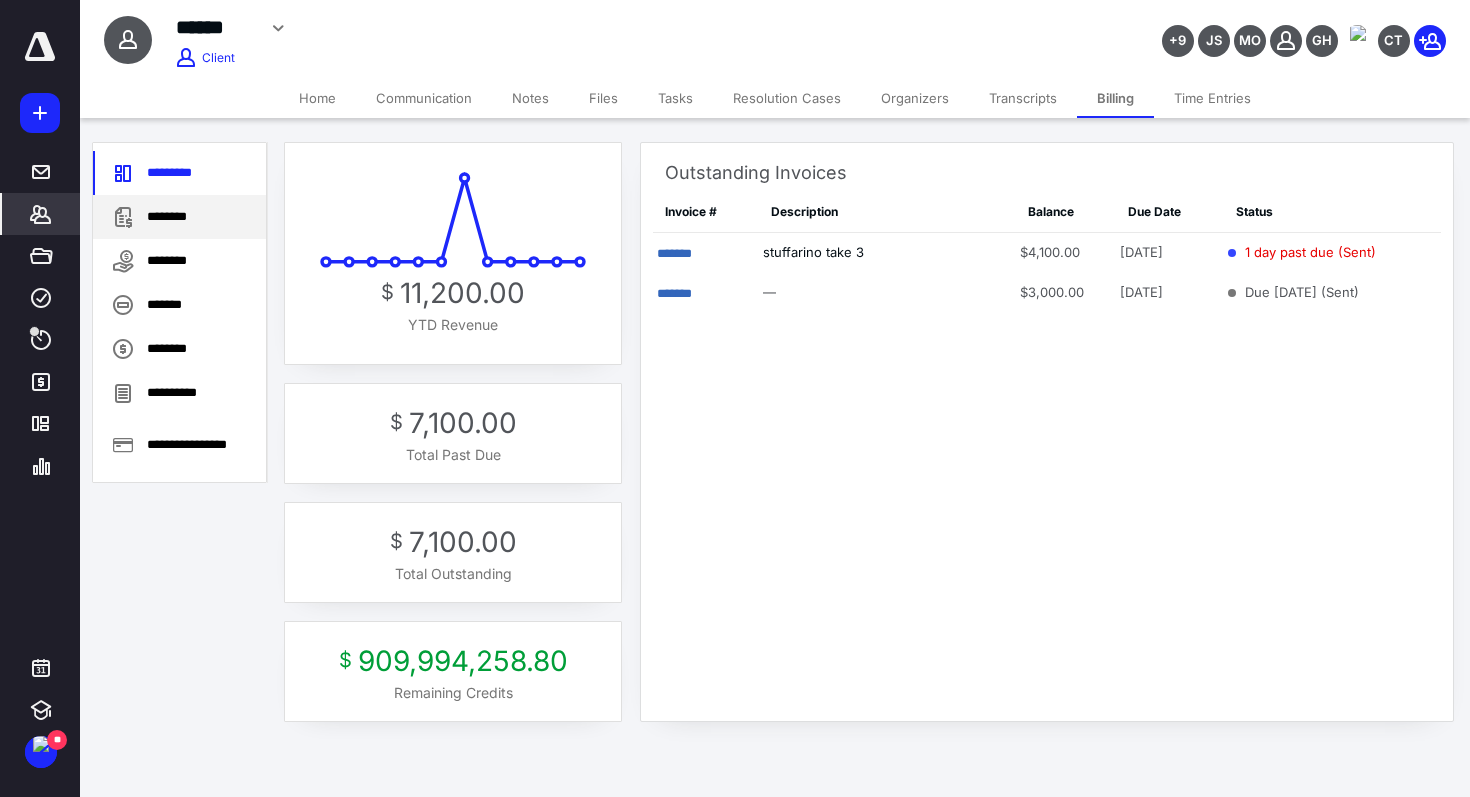 click on "********" at bounding box center (179, 217) 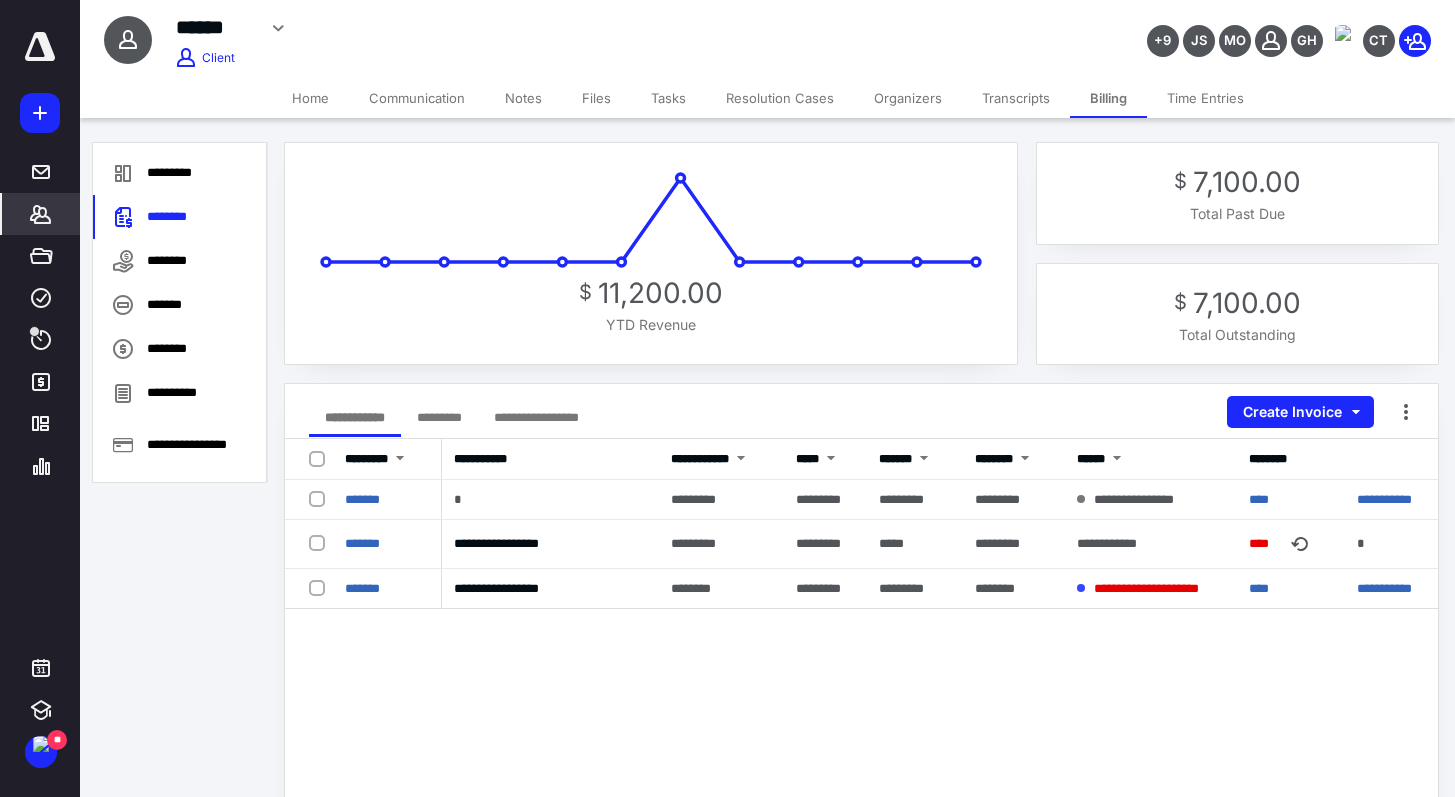 click on "*********" at bounding box center [439, 417] 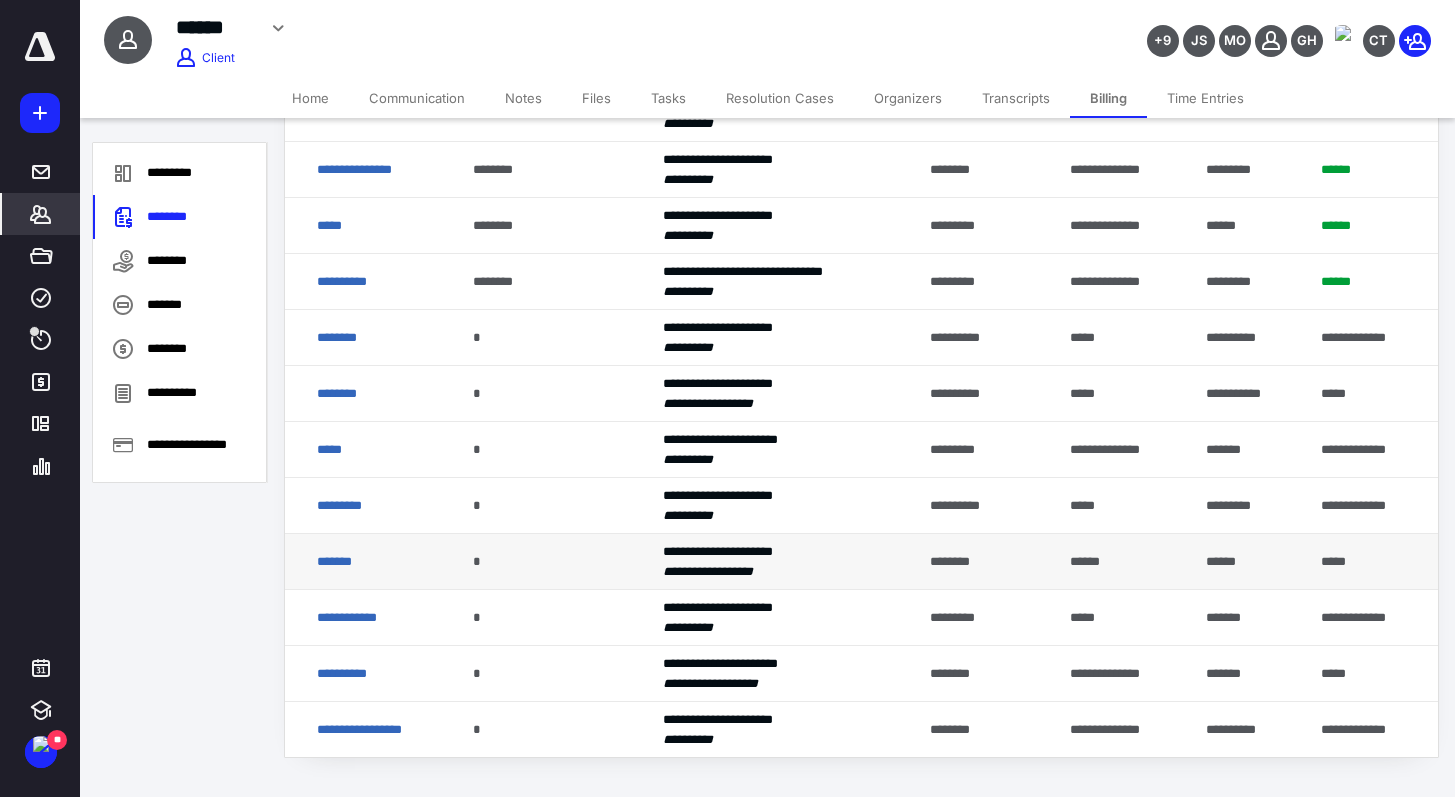 scroll, scrollTop: 0, scrollLeft: 0, axis: both 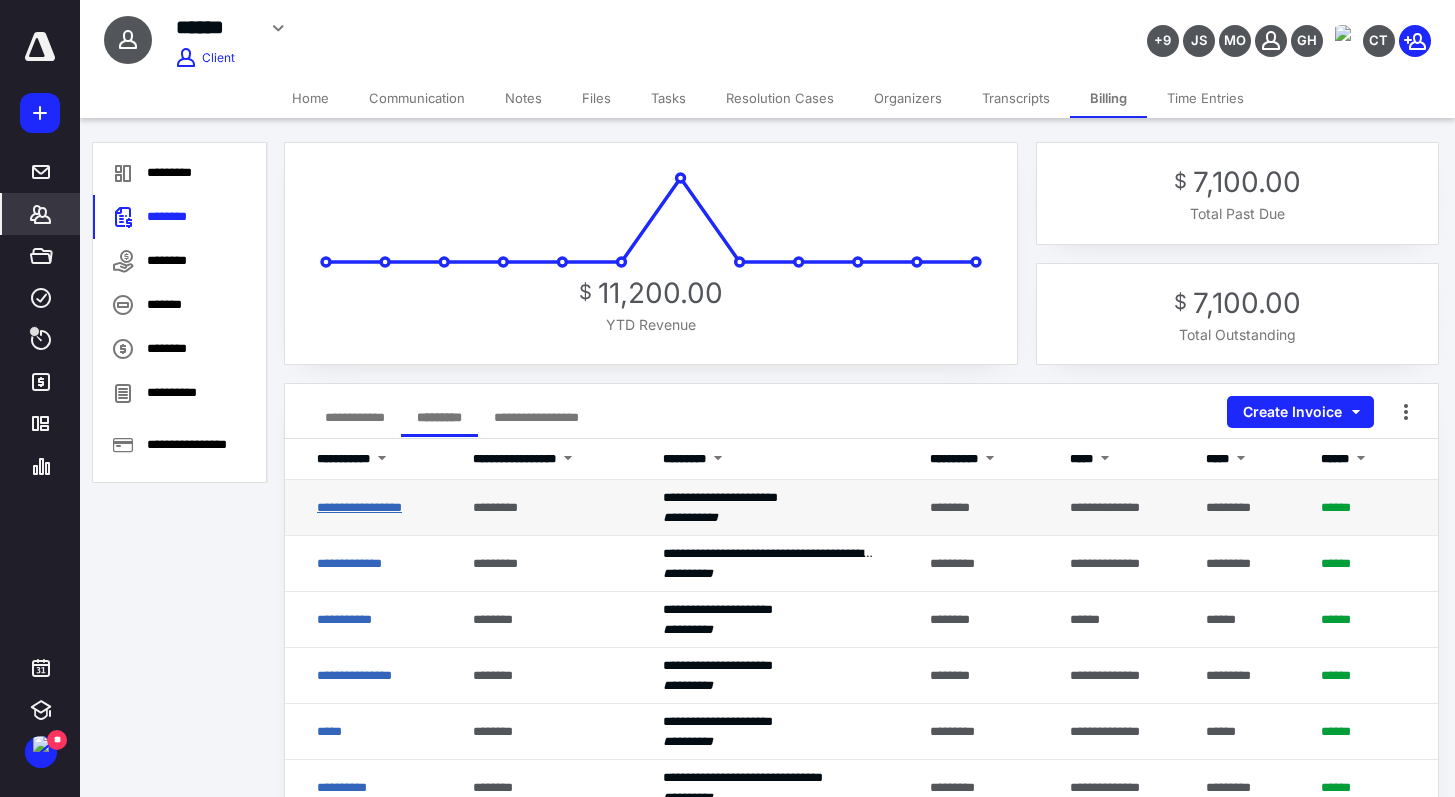 click on "**********" at bounding box center (359, 507) 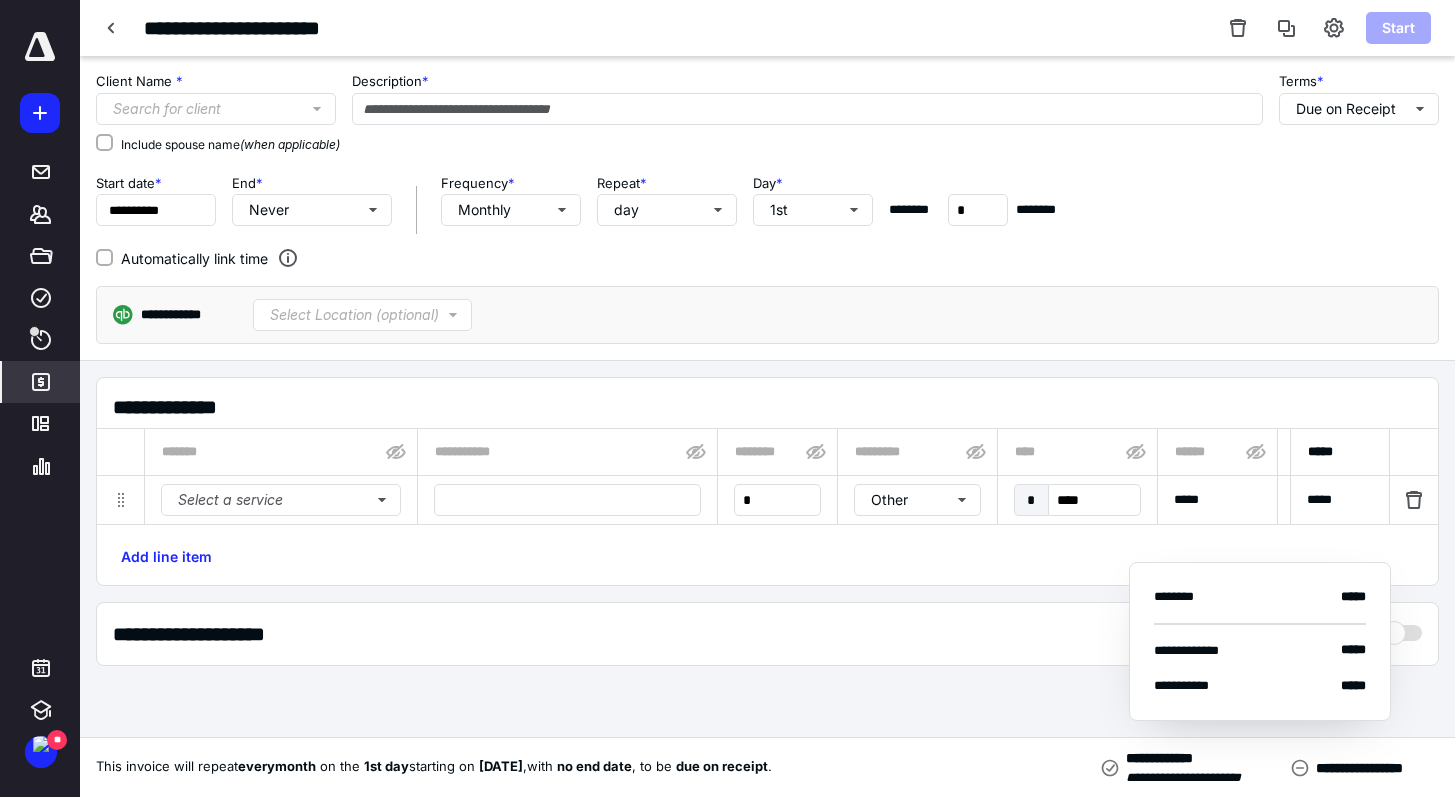 type on "**********" 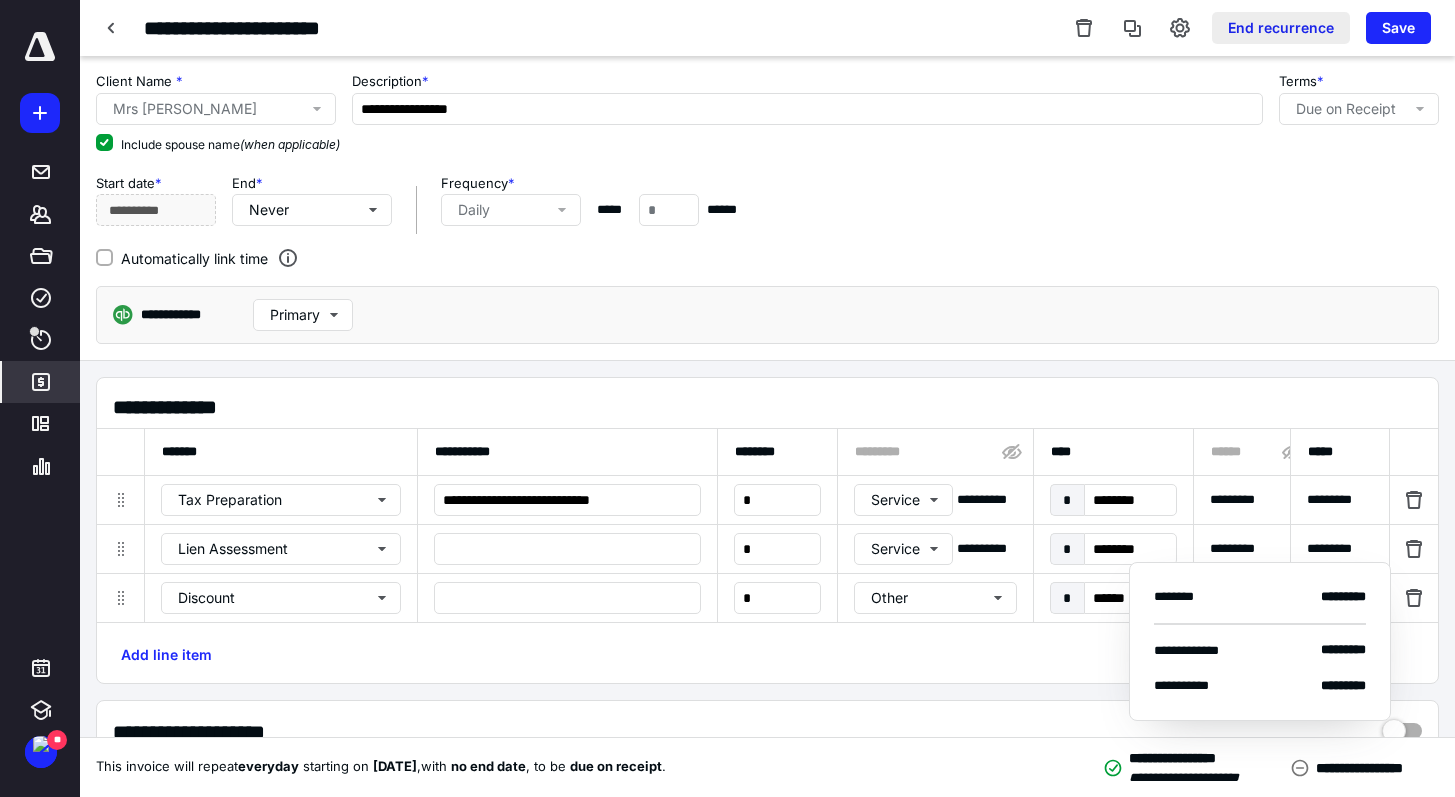 click on "End recurrence" at bounding box center (1281, 28) 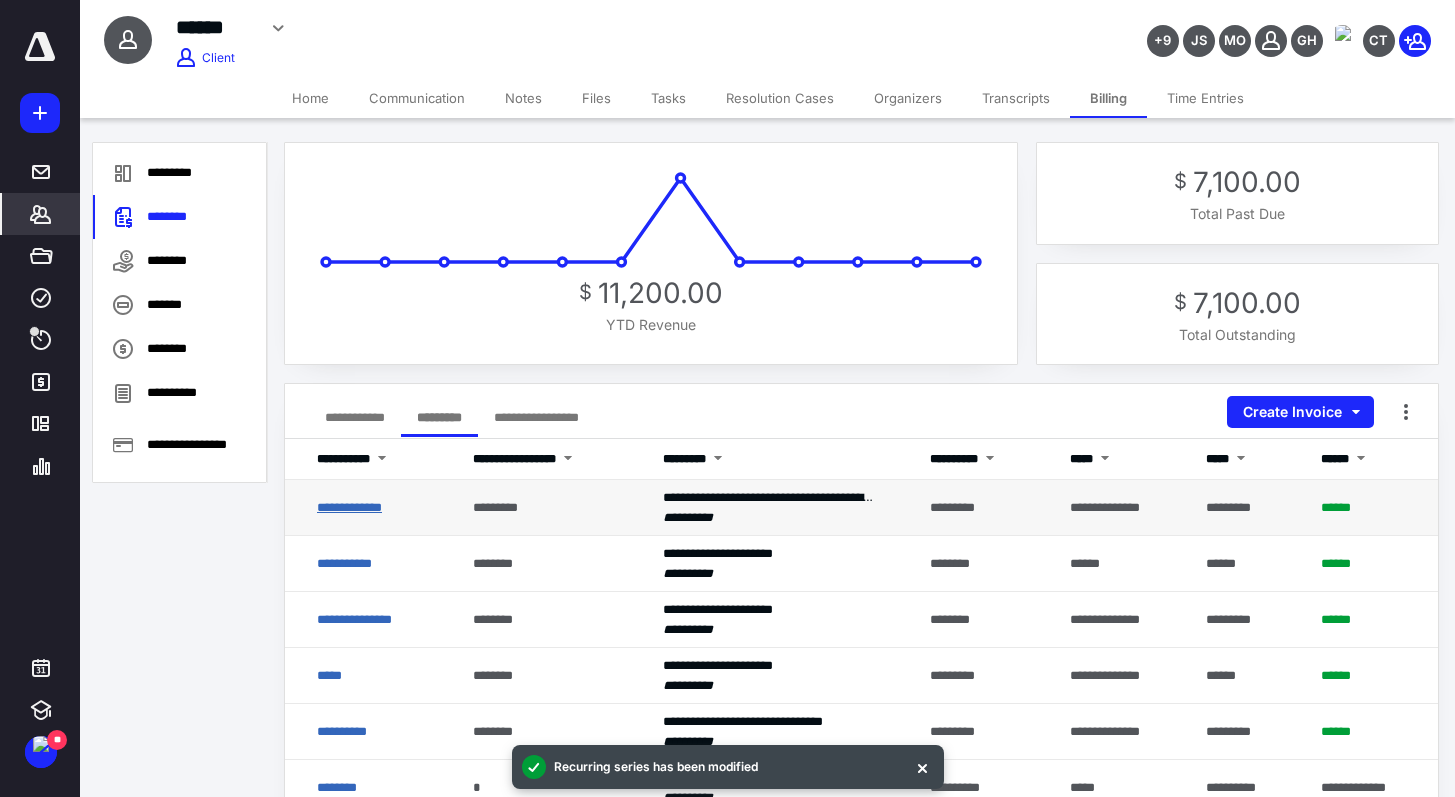 click on "**********" at bounding box center [349, 507] 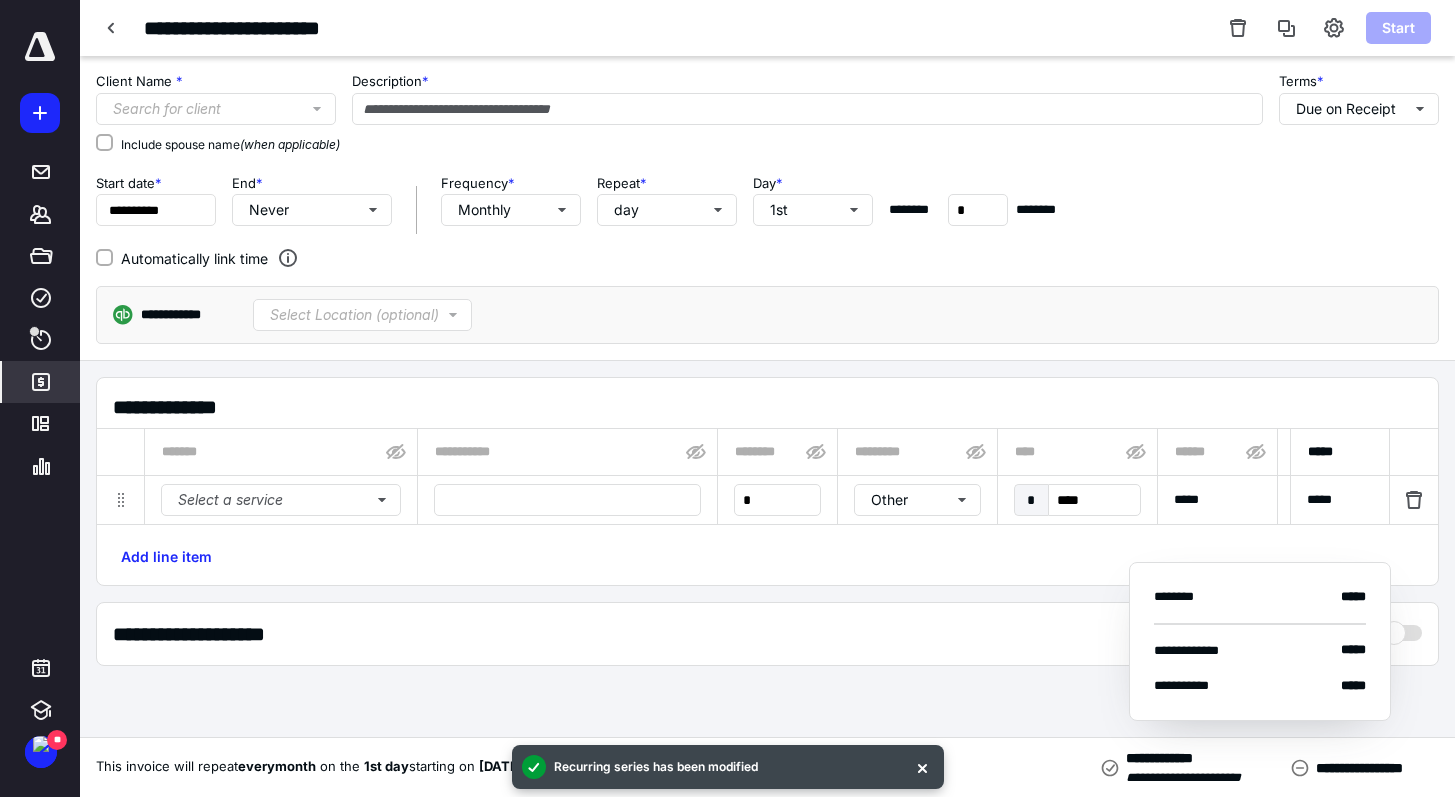 type on "**********" 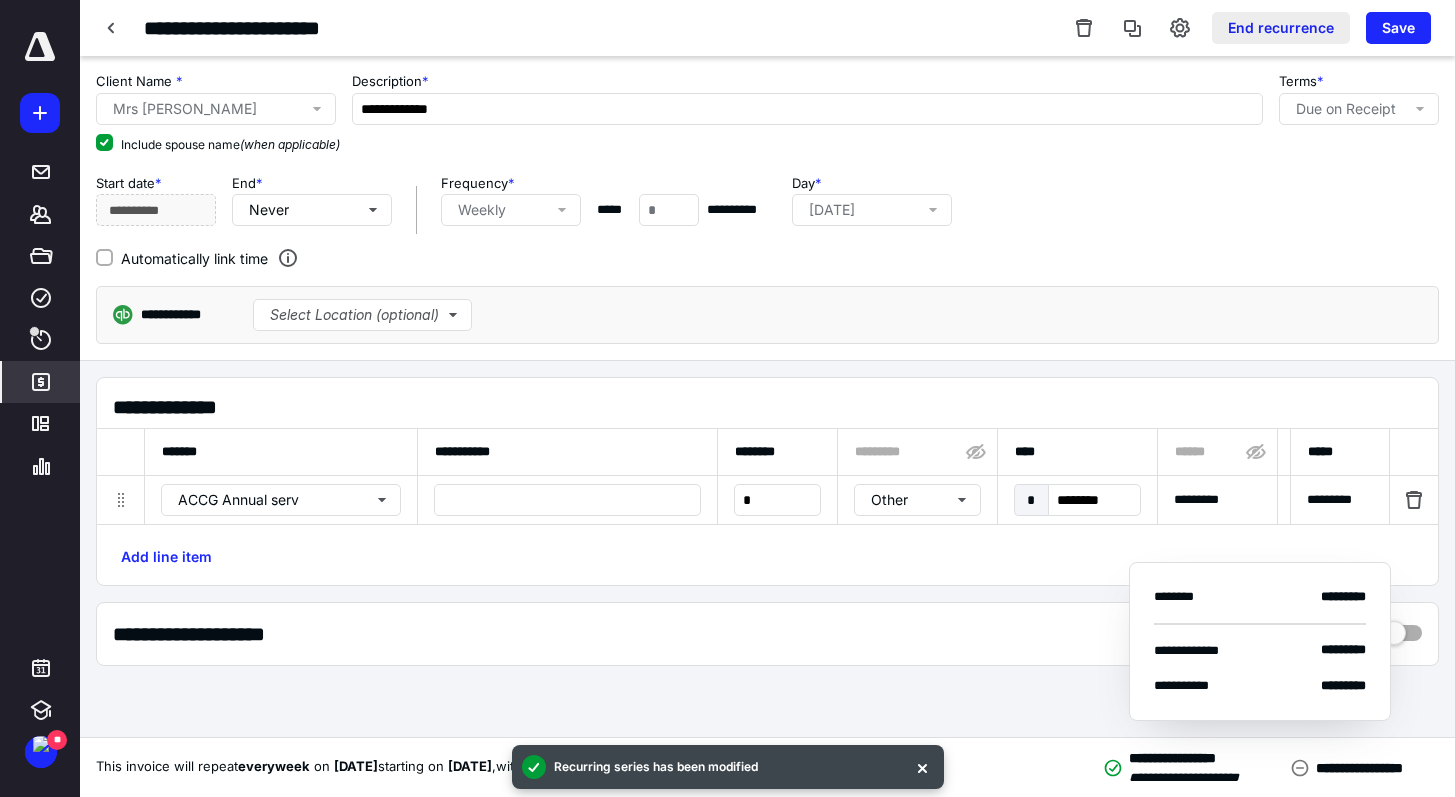 click on "End recurrence" at bounding box center [1281, 28] 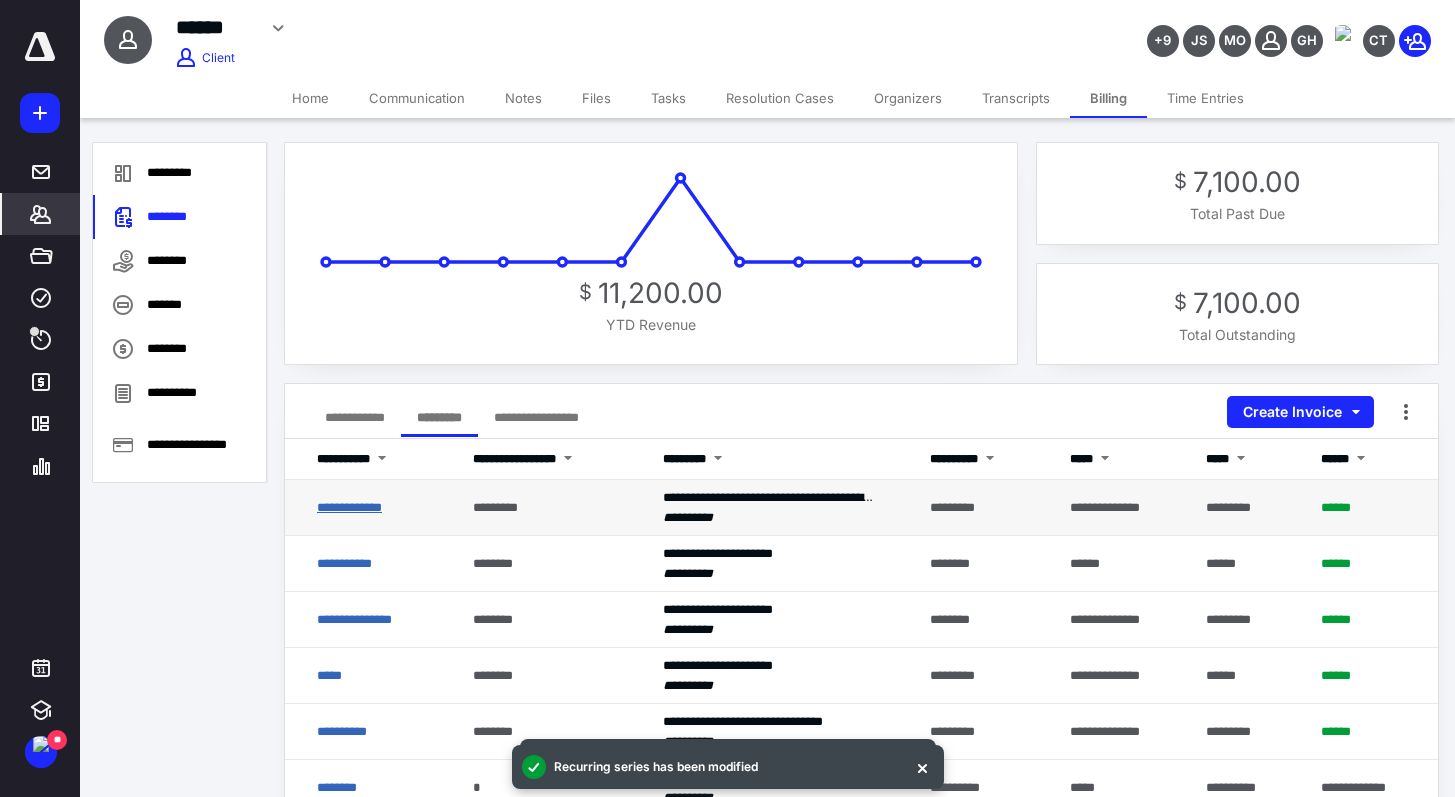 click on "**********" at bounding box center [349, 507] 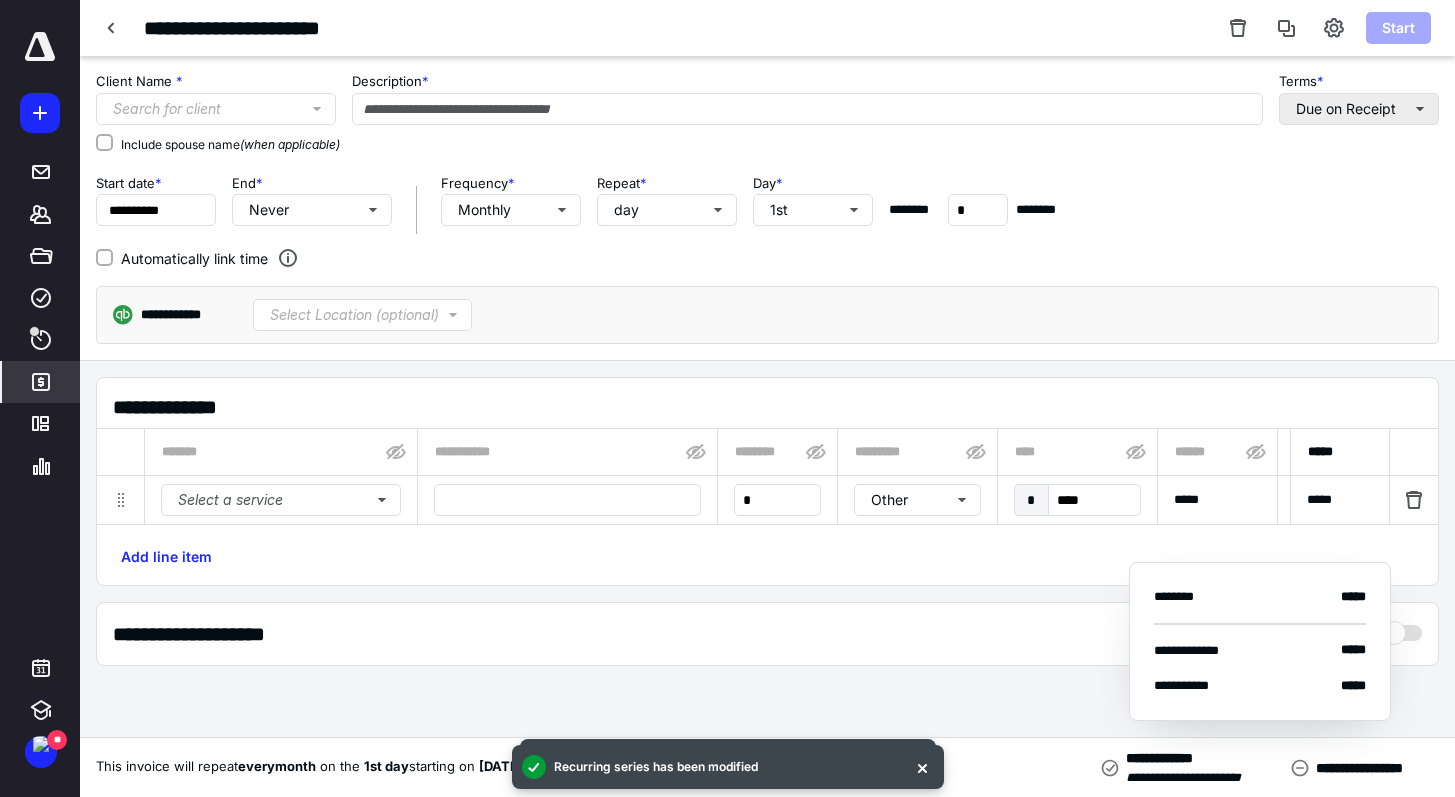 type on "**********" 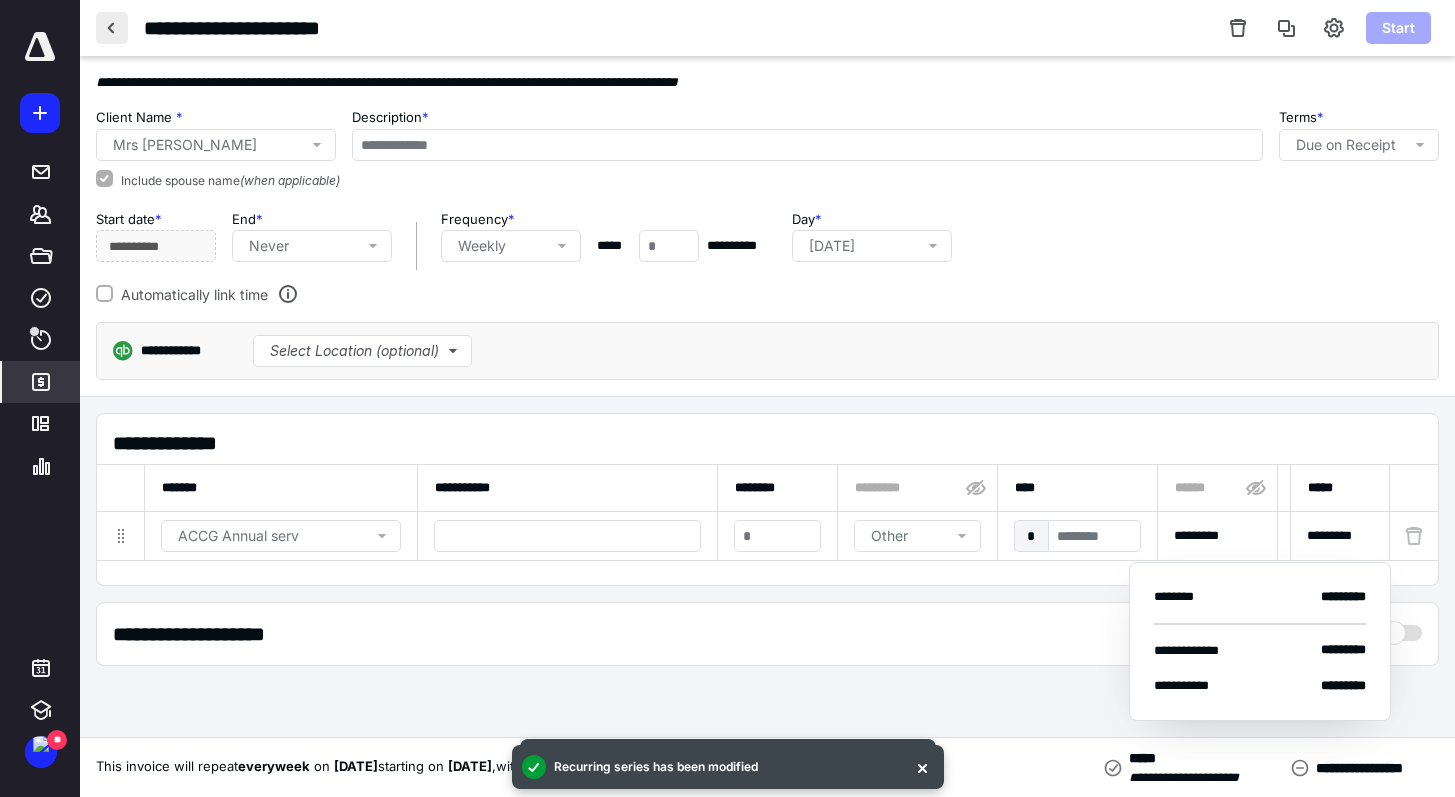 click at bounding box center (112, 28) 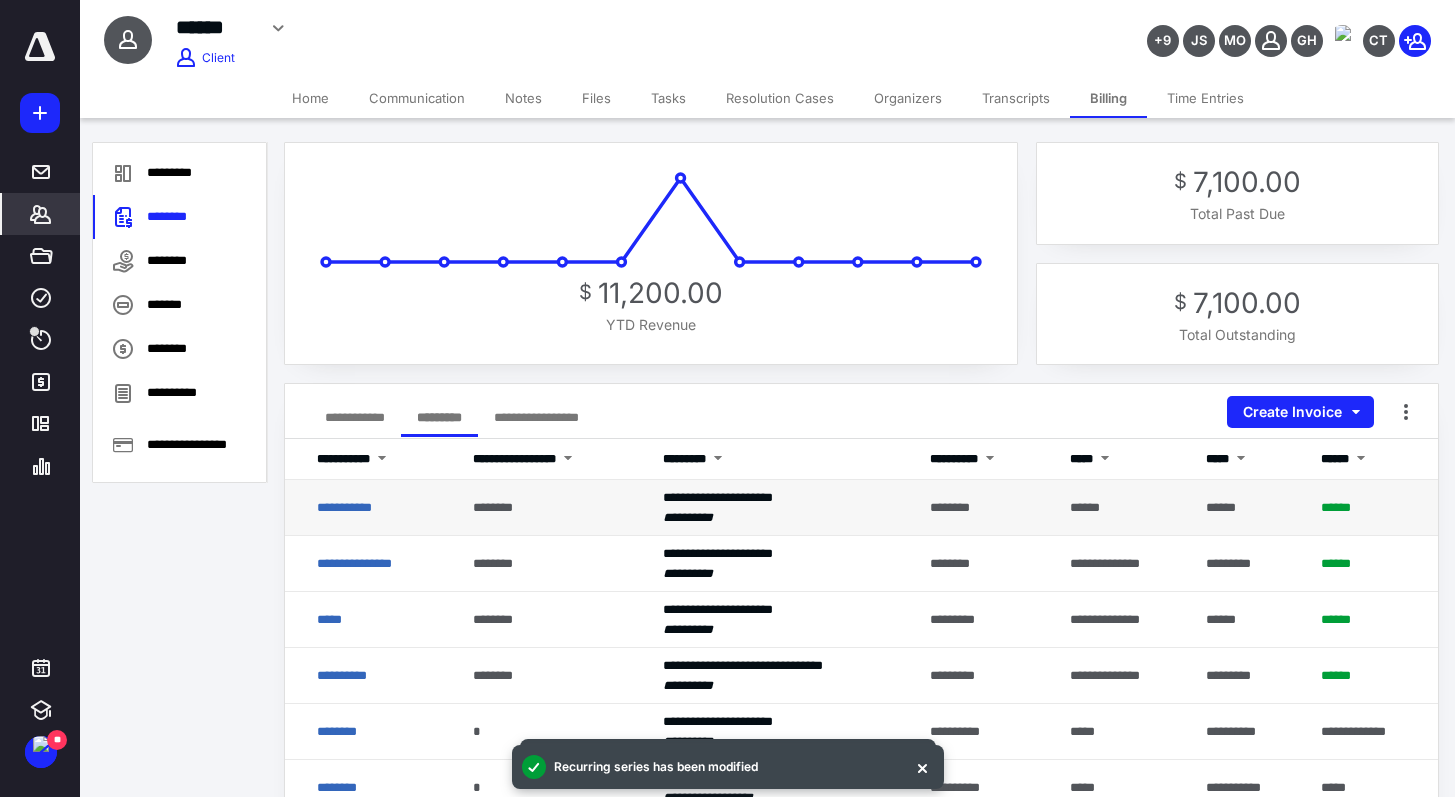 click on "**********" at bounding box center [373, 508] 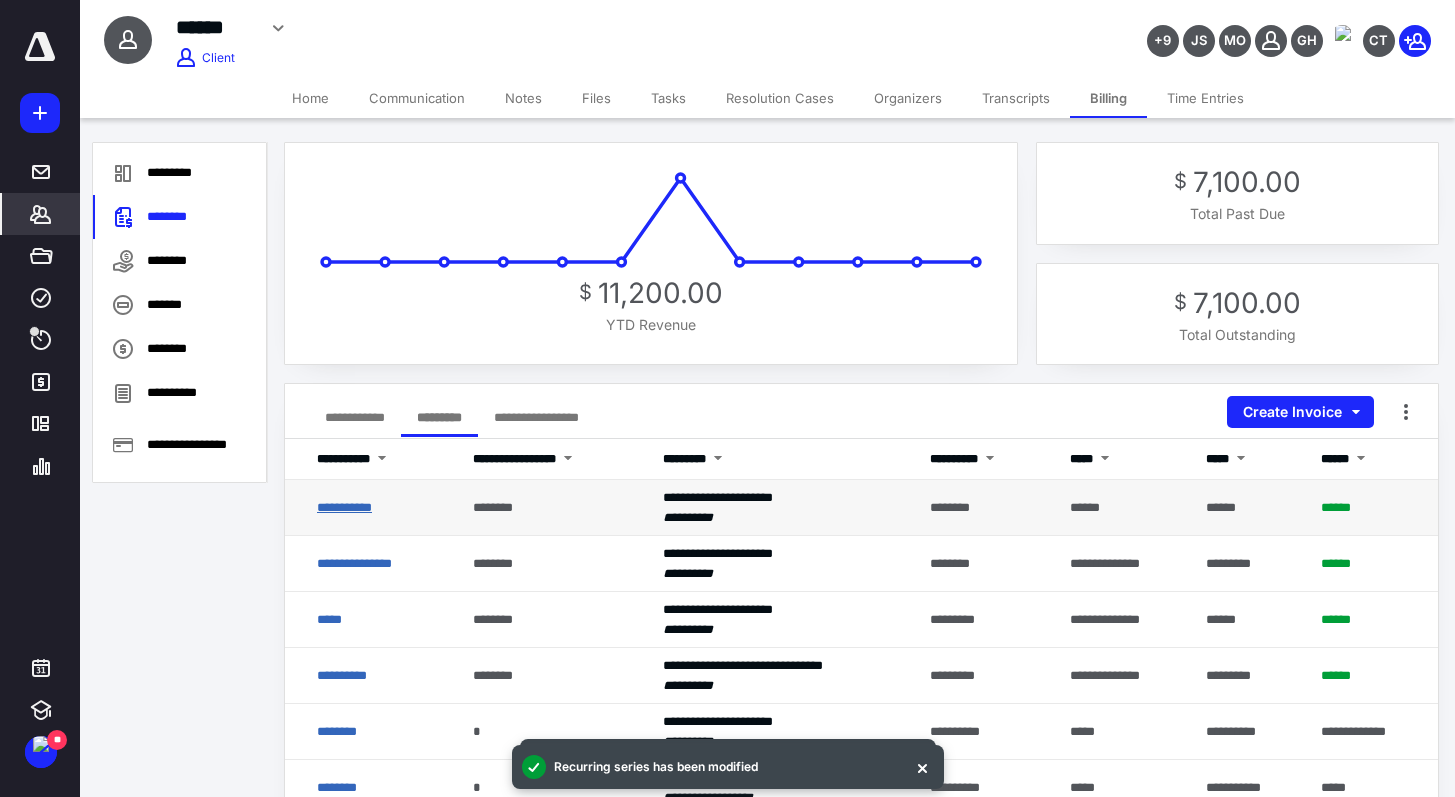 click on "**********" at bounding box center (344, 507) 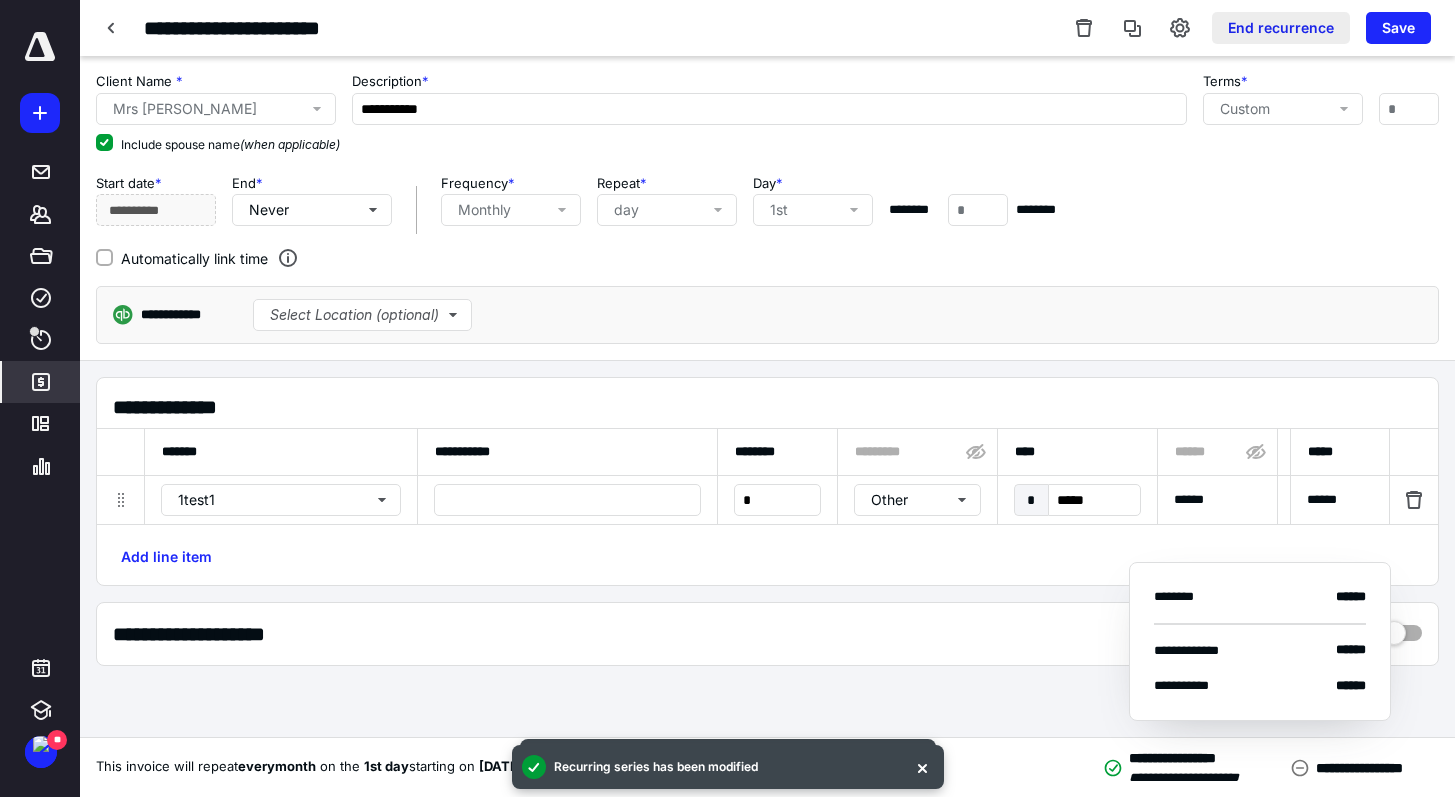 click on "End recurrence" at bounding box center [1281, 28] 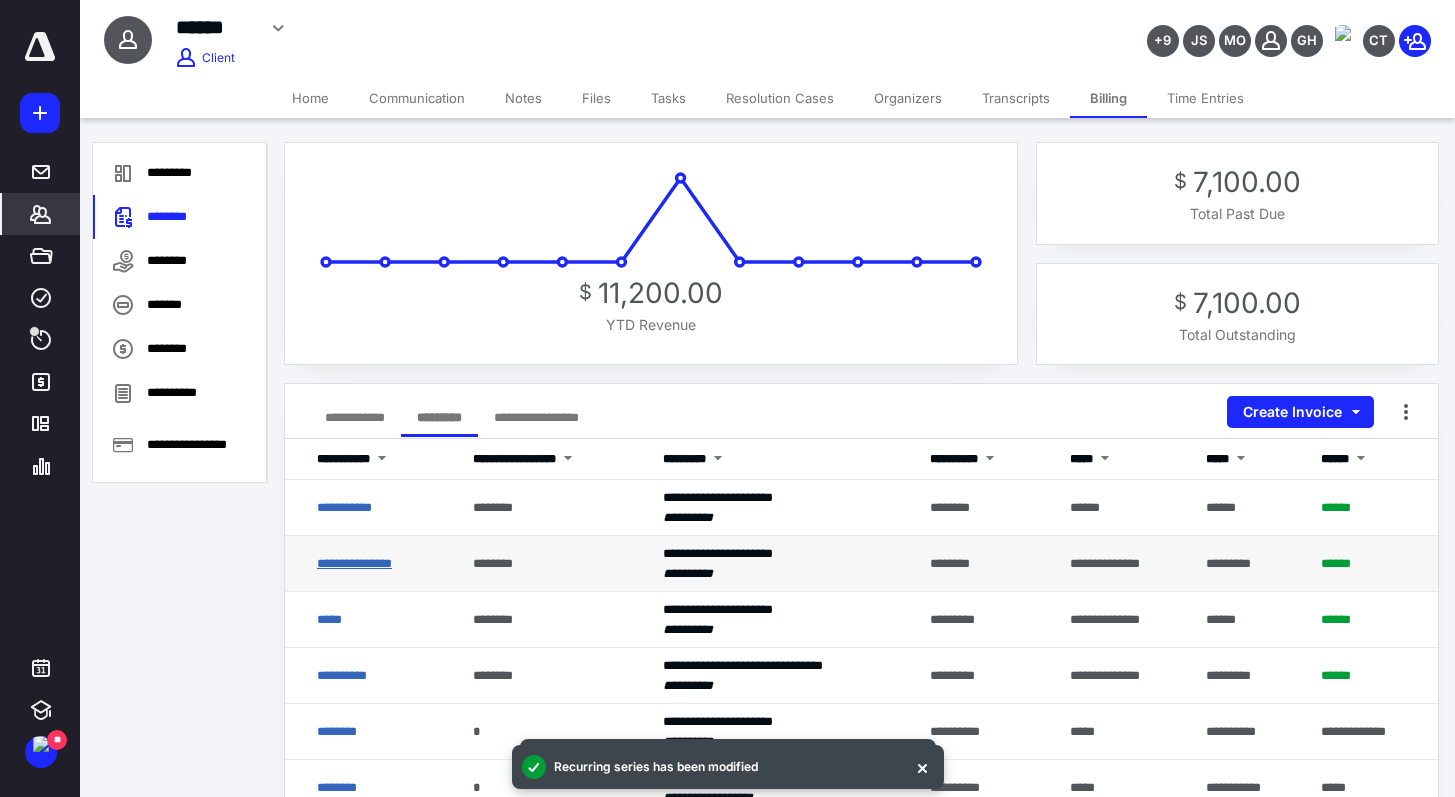click on "**********" at bounding box center [354, 563] 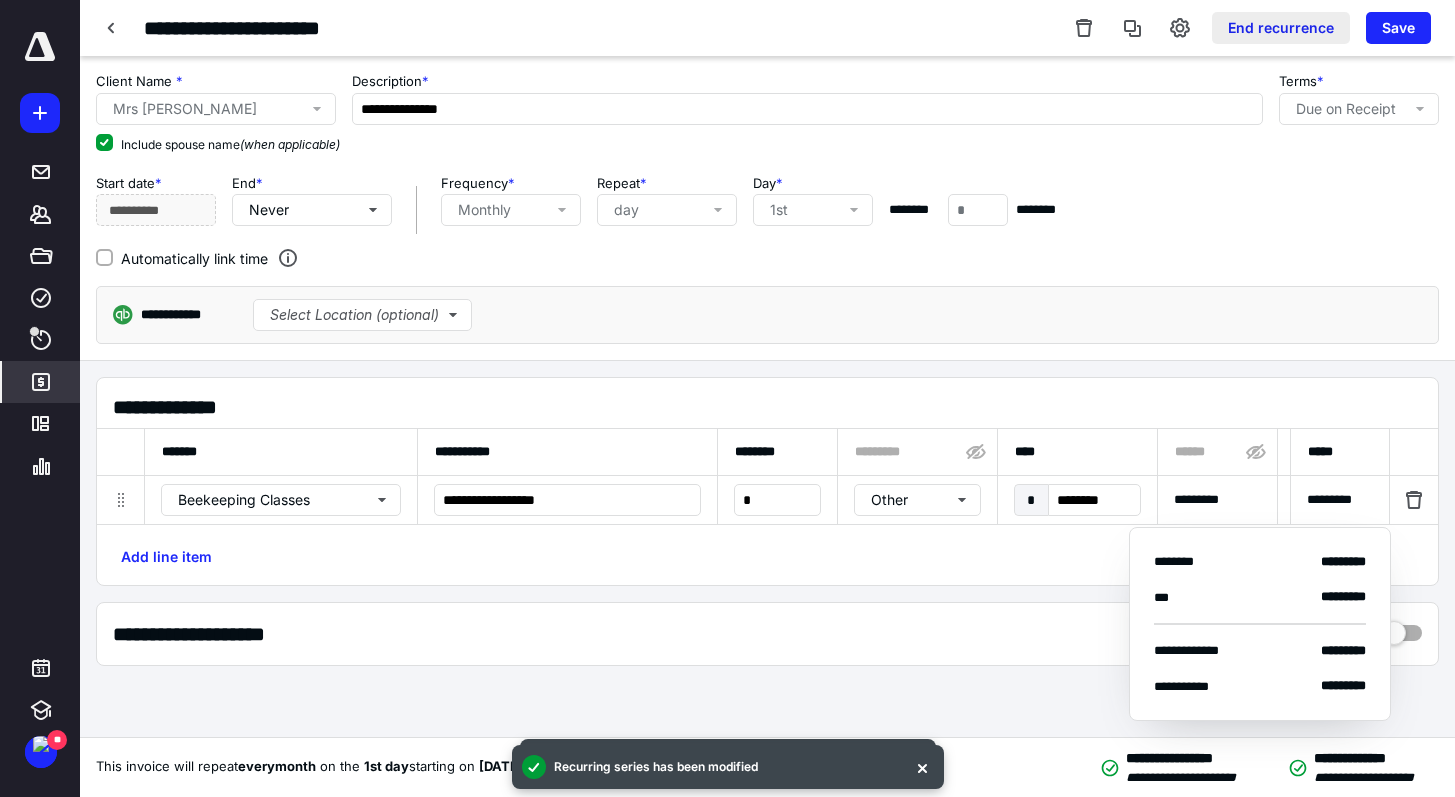 click on "End recurrence" at bounding box center [1281, 28] 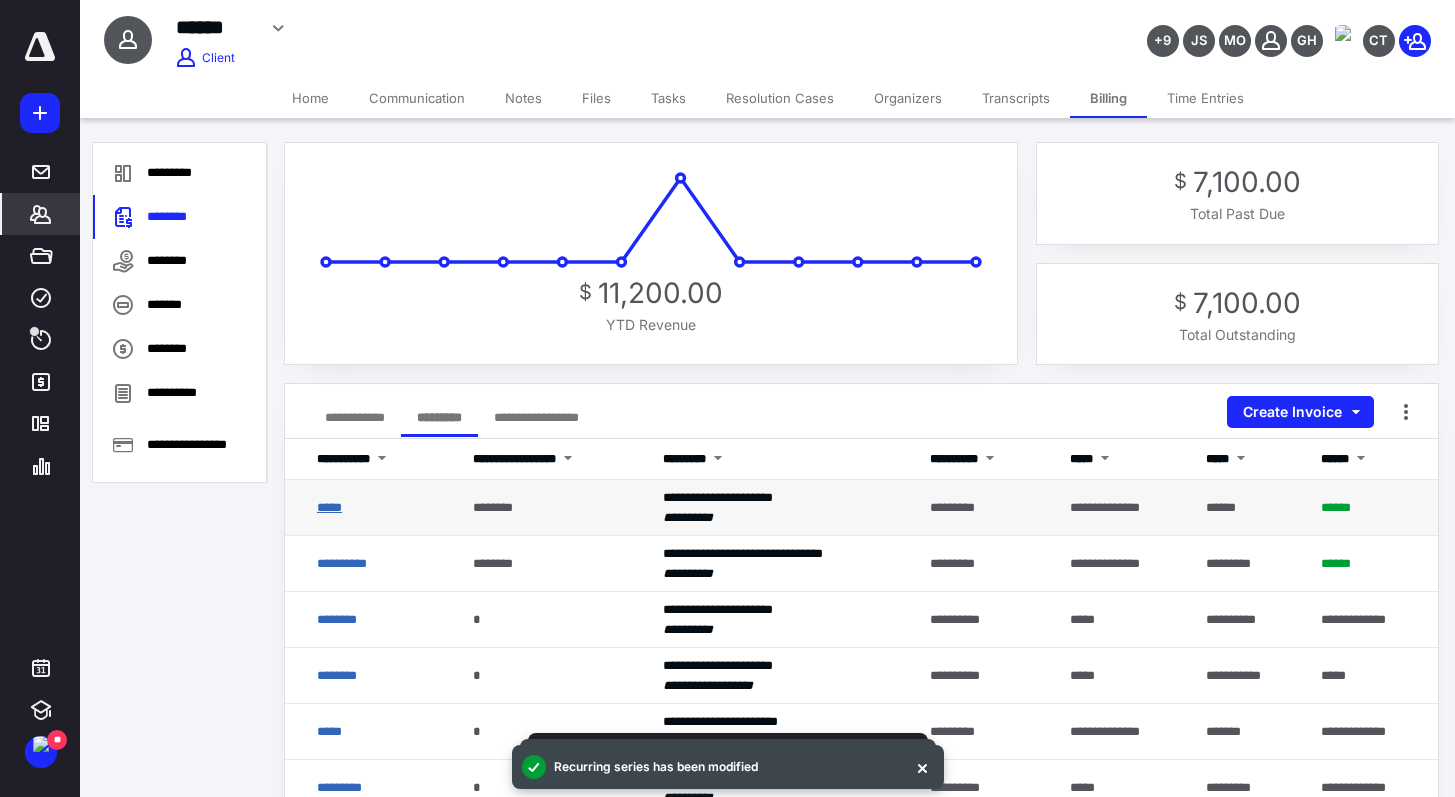 click on "*****" at bounding box center (329, 507) 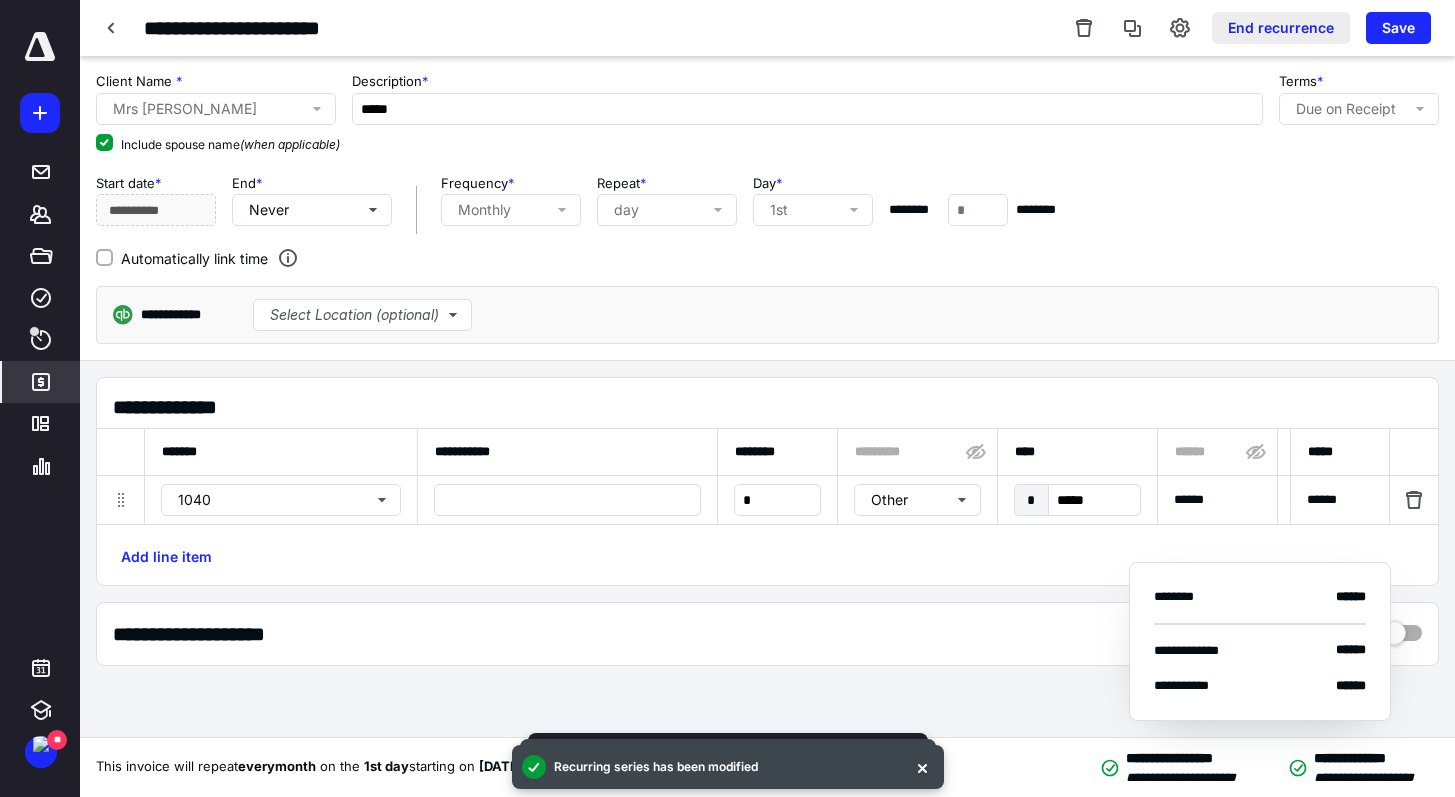 click on "End recurrence" at bounding box center [1281, 28] 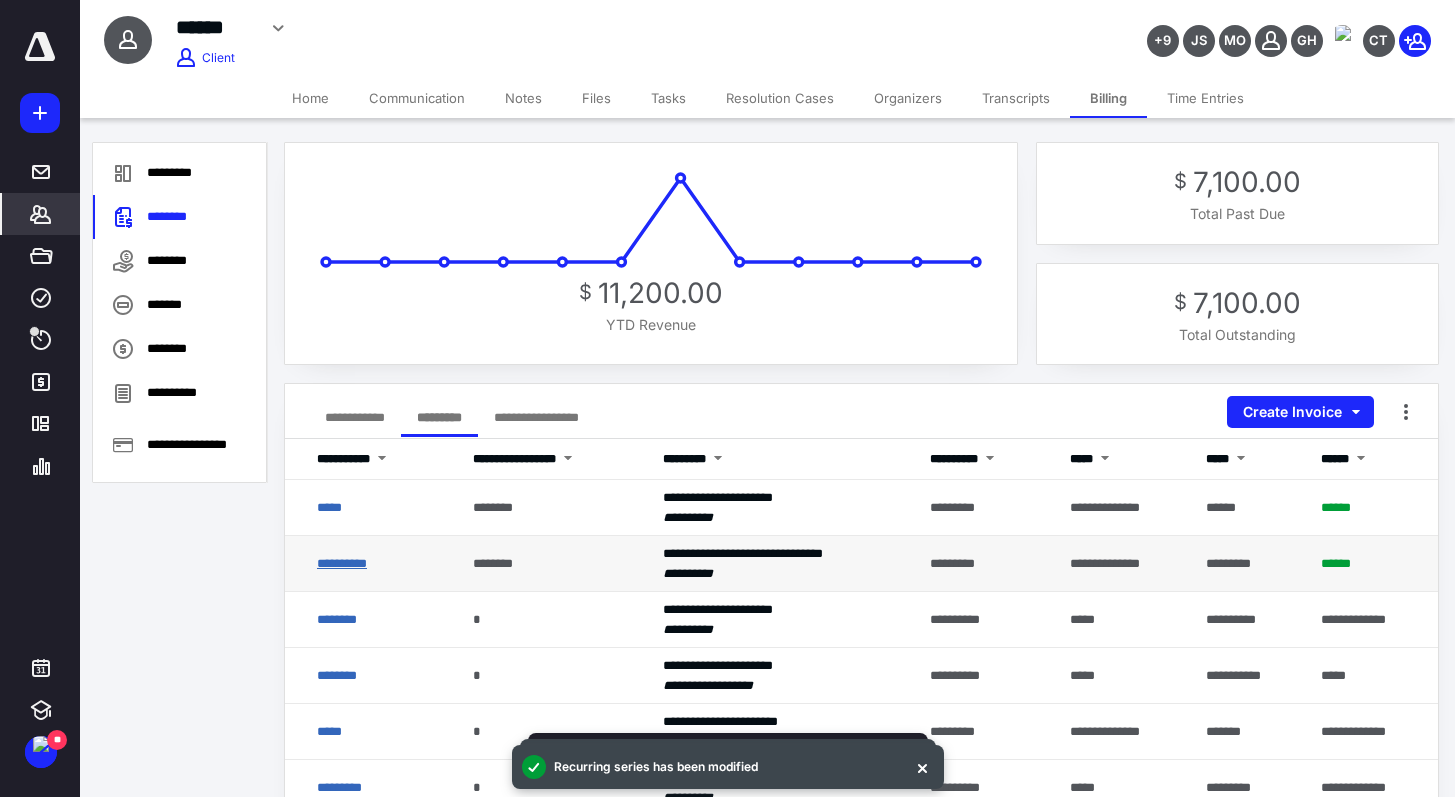 click on "**********" at bounding box center (342, 563) 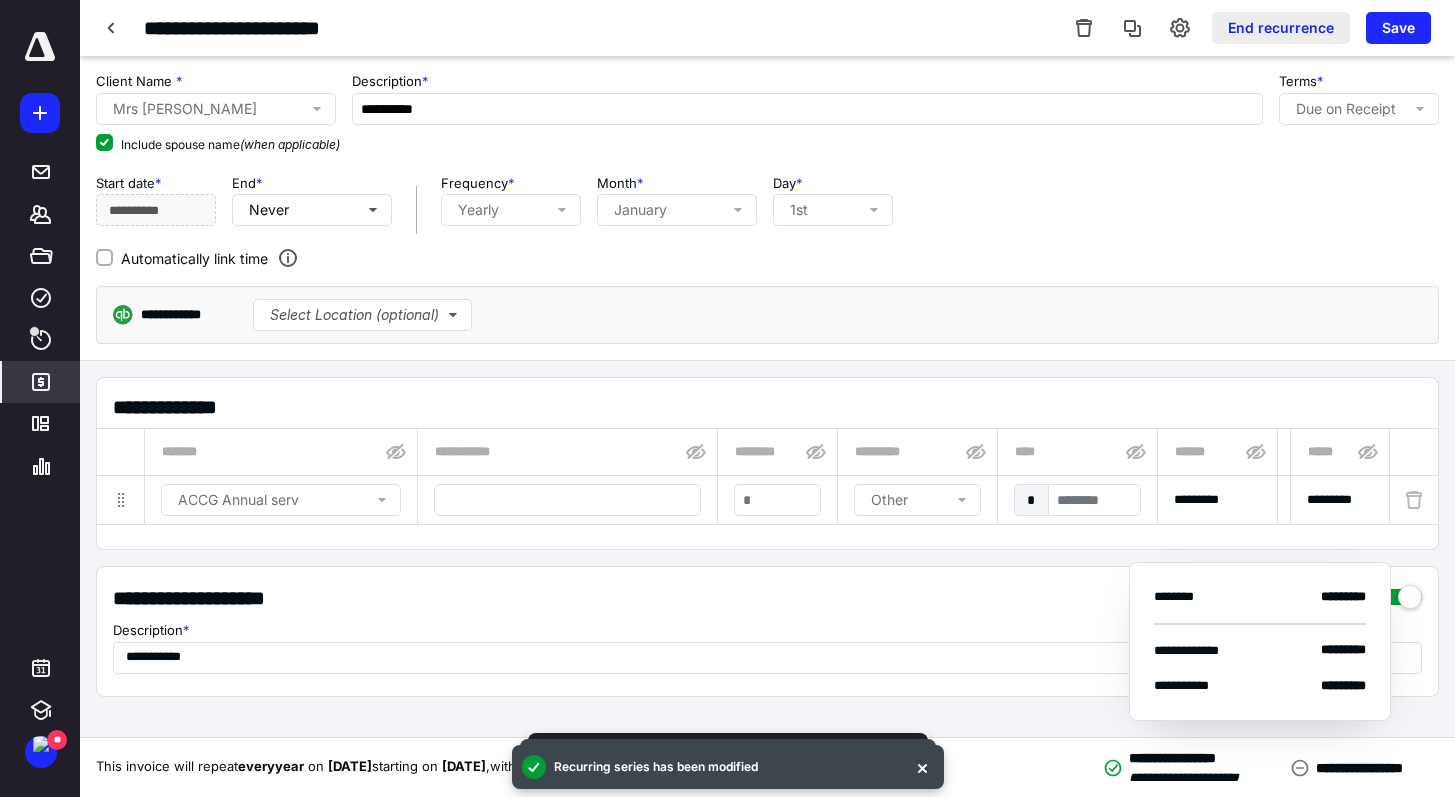 click on "End recurrence" at bounding box center (1281, 28) 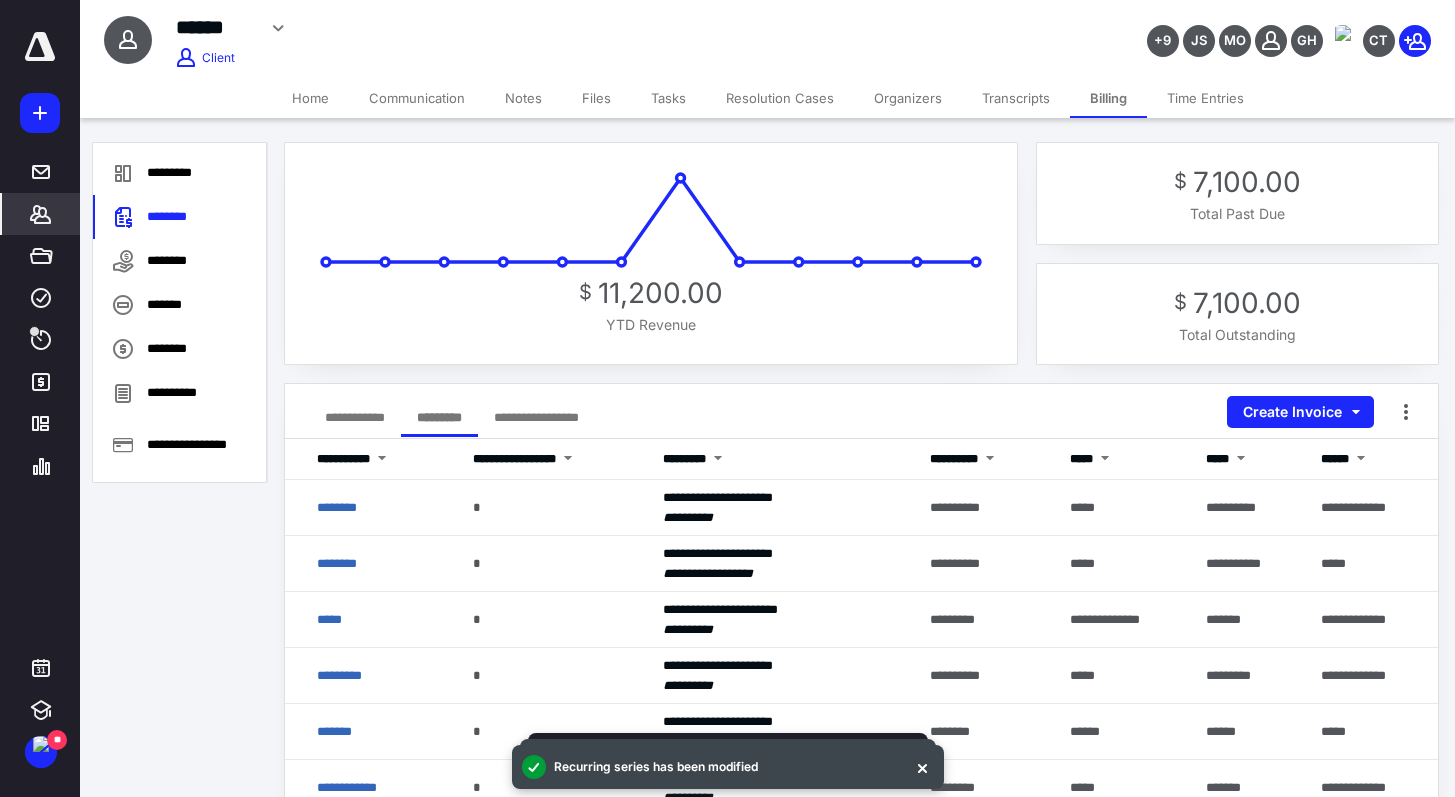 click at bounding box center [40, 113] 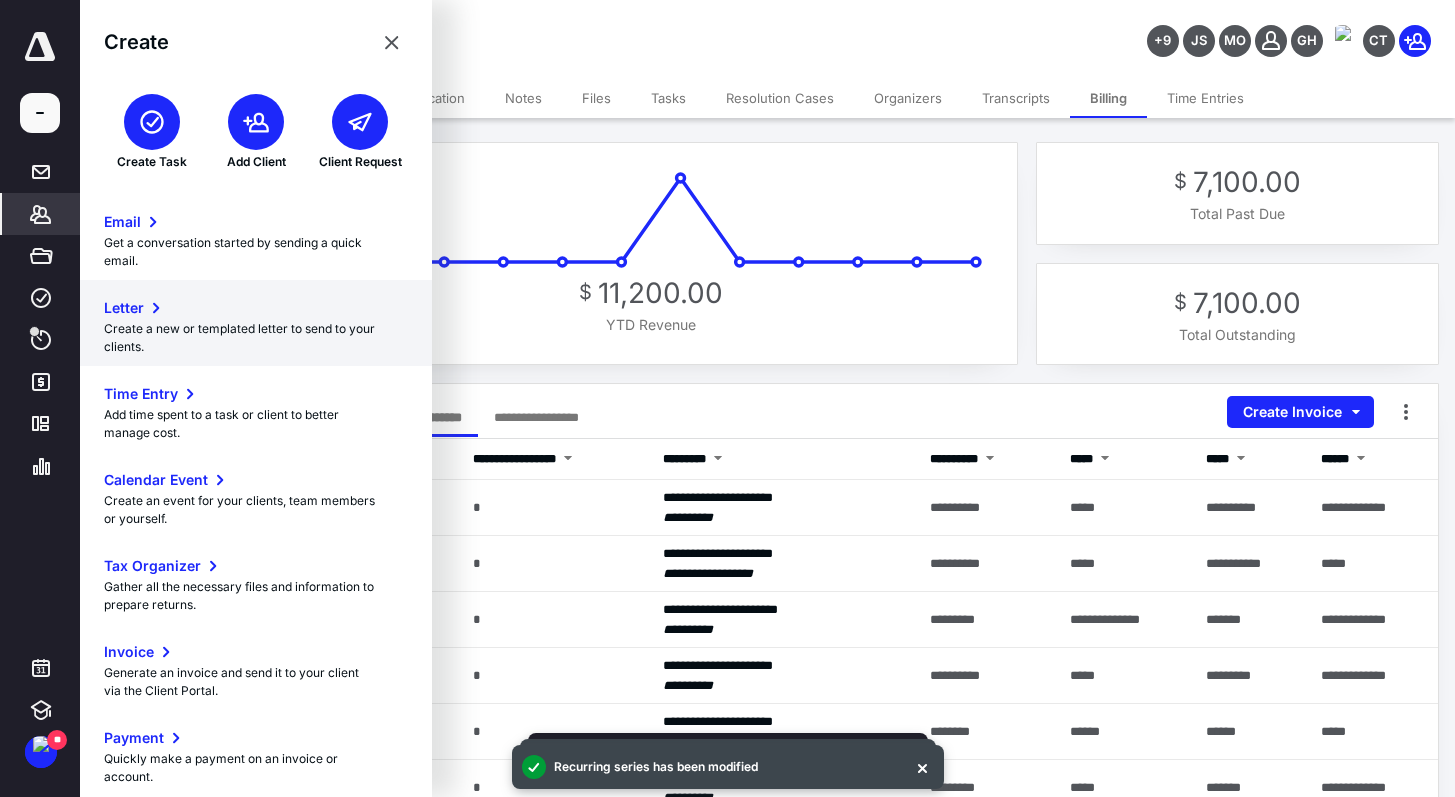 scroll, scrollTop: 343, scrollLeft: 0, axis: vertical 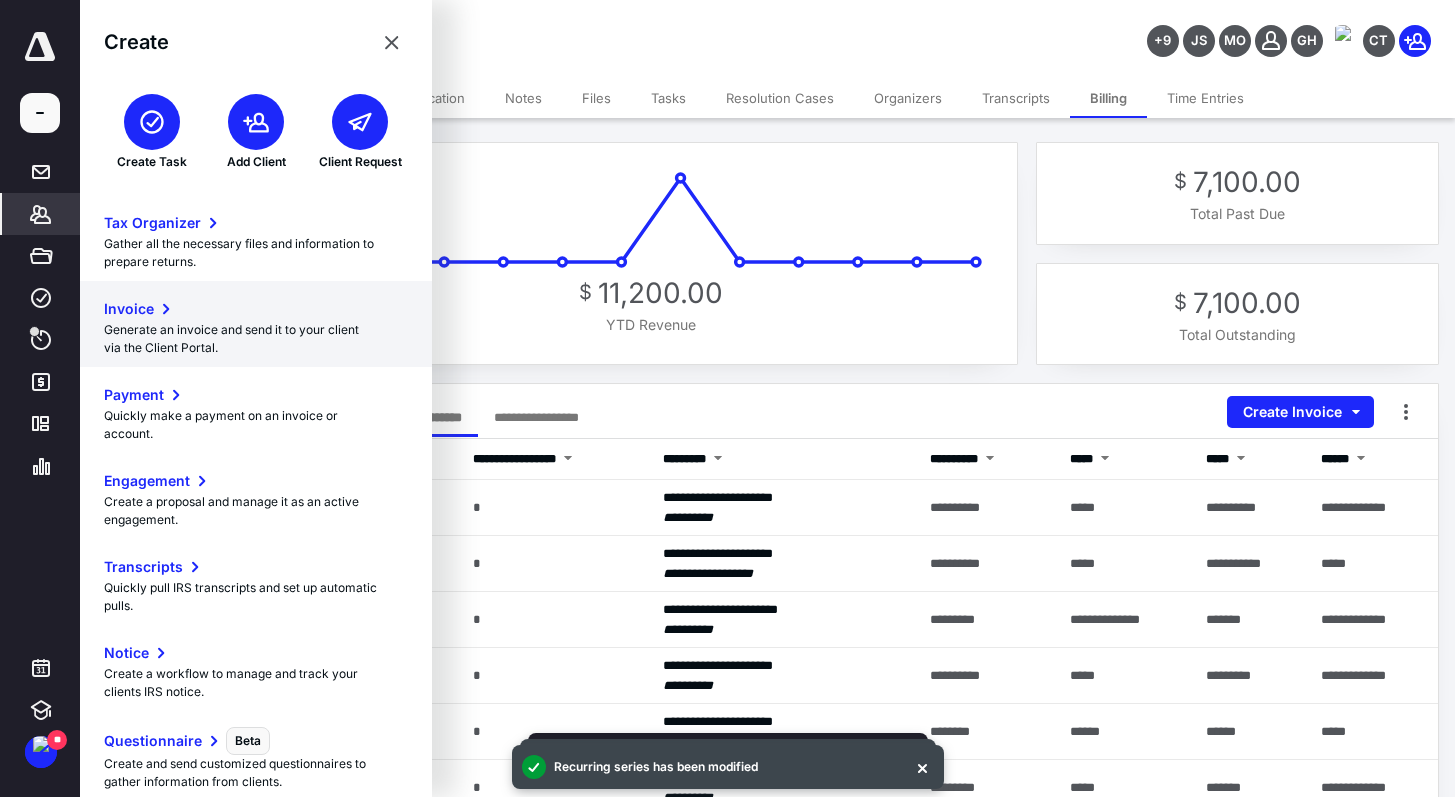 click on "Generate an invoice and send it to your client via the Client Portal." at bounding box center [256, 339] 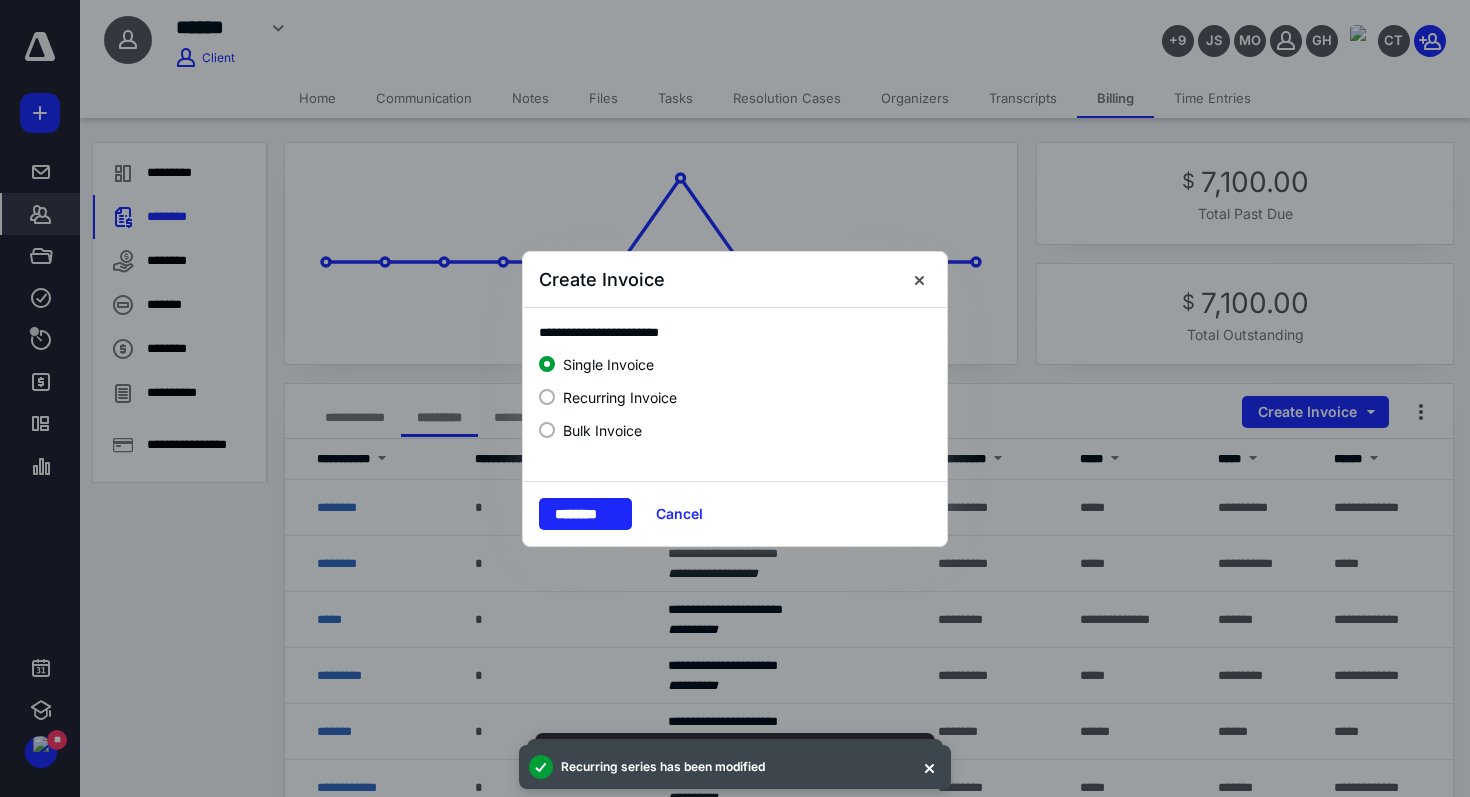 click on "Recurring Invoice" at bounding box center [620, 397] 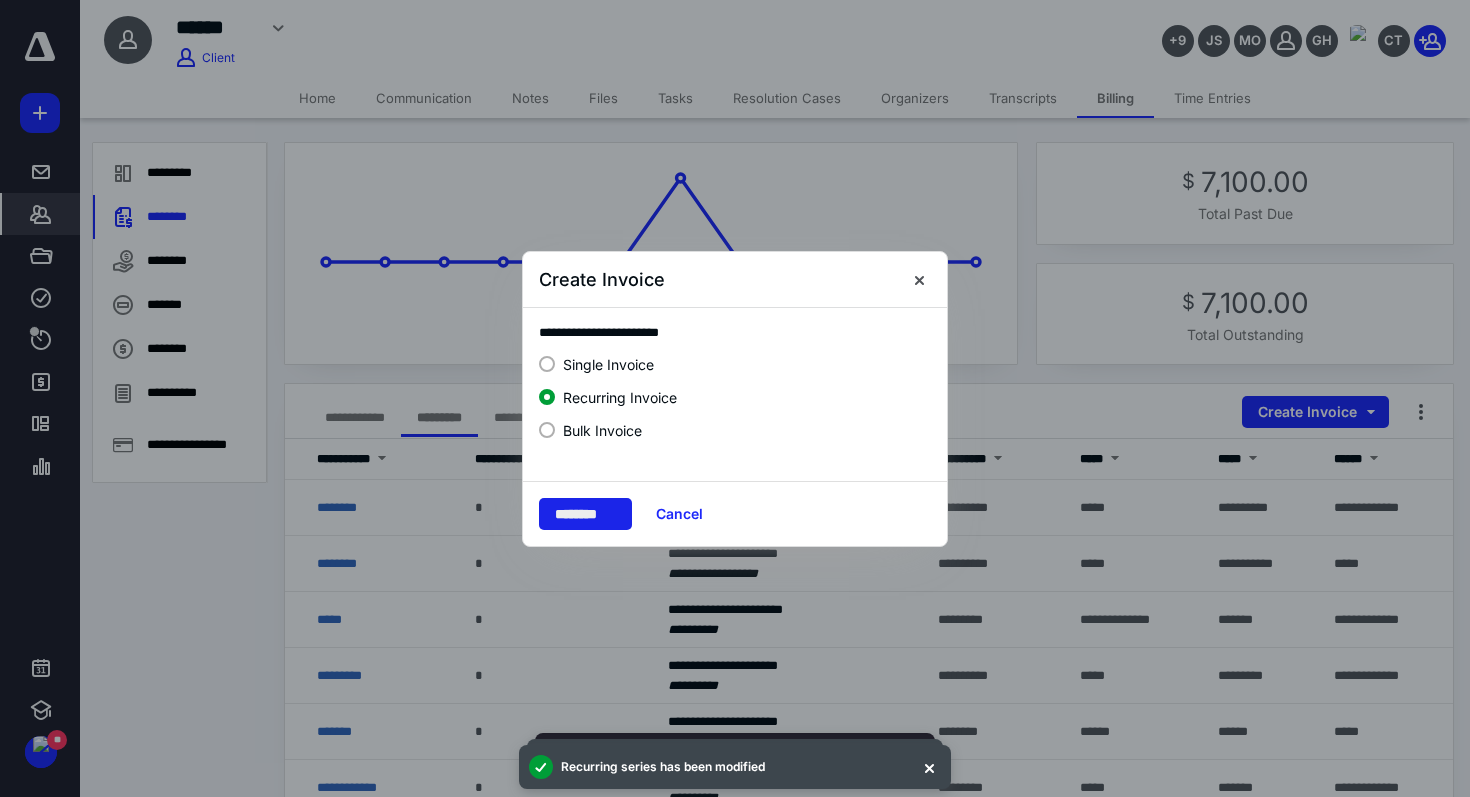 click on "********" at bounding box center [585, 514] 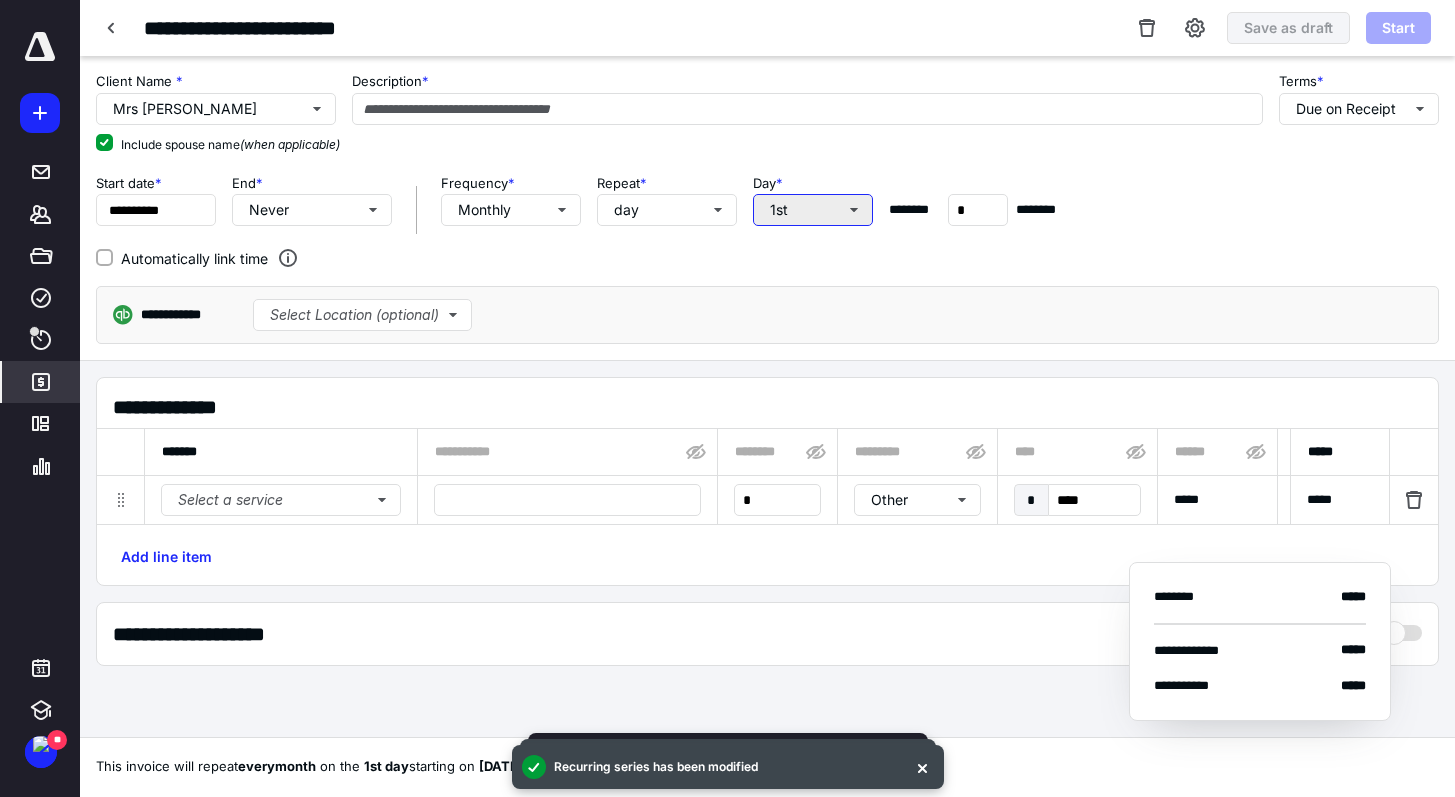 click on "1st" at bounding box center (813, 210) 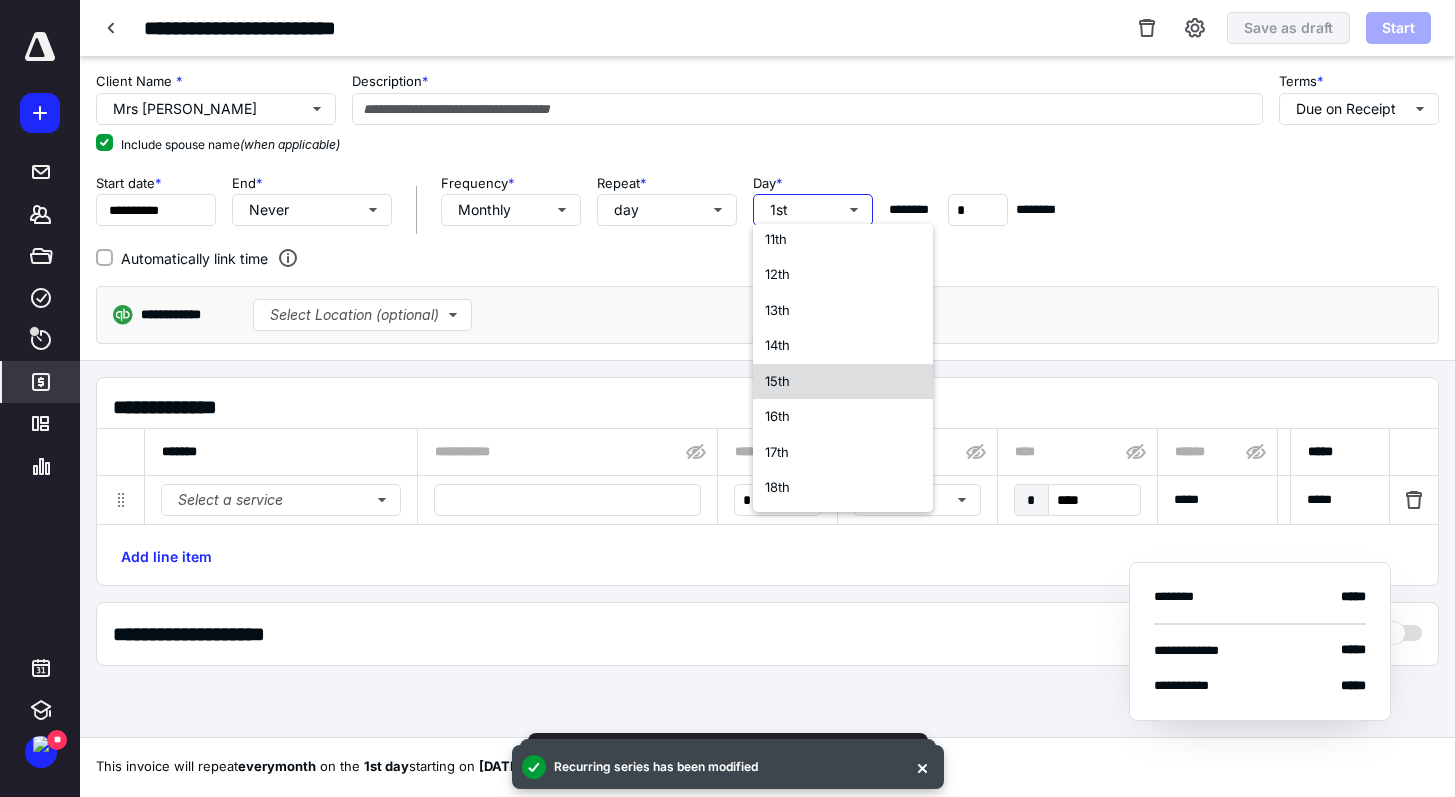 scroll, scrollTop: 368, scrollLeft: 0, axis: vertical 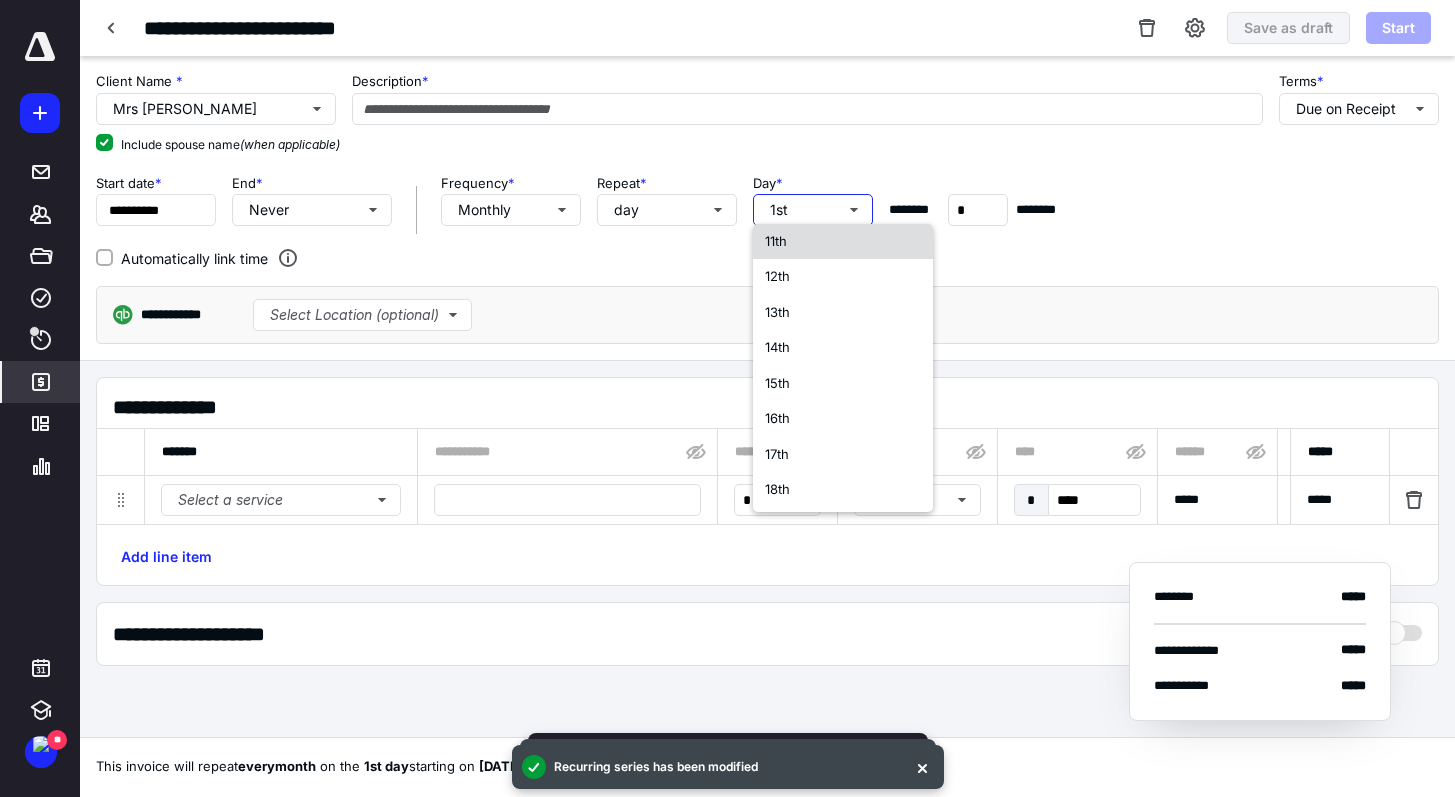 click on "11th" at bounding box center (843, 242) 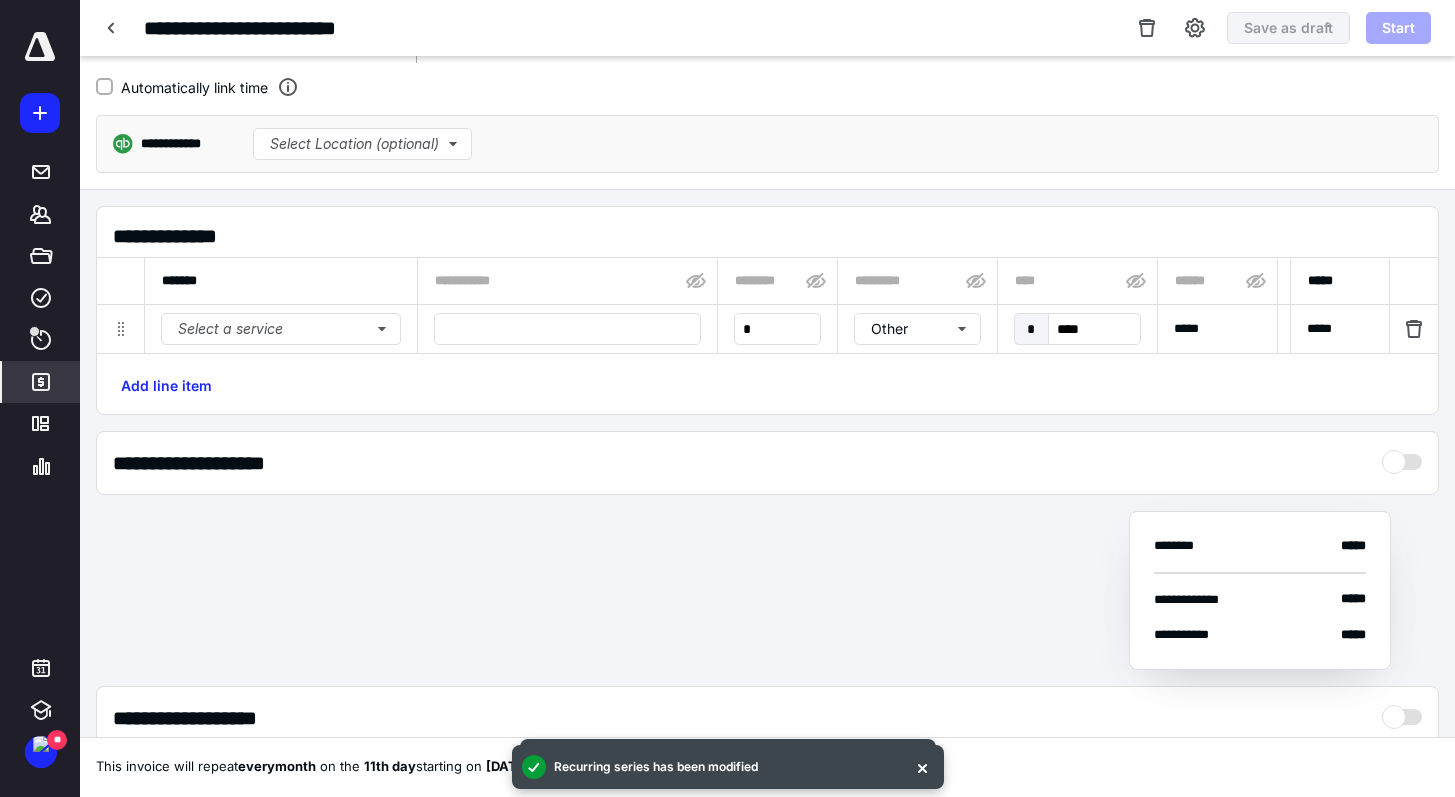 scroll, scrollTop: 220, scrollLeft: 0, axis: vertical 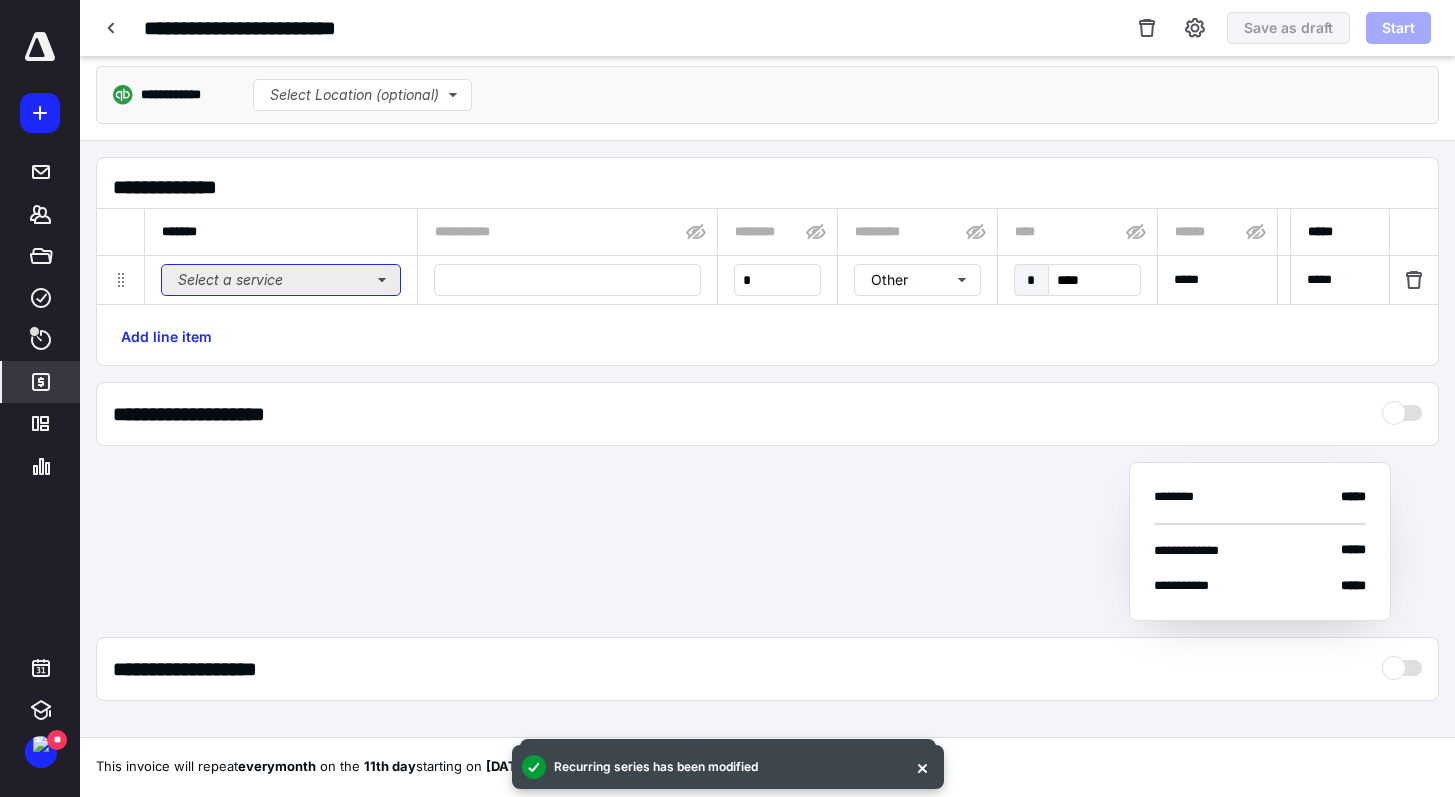 click on "Select a service" at bounding box center (281, 280) 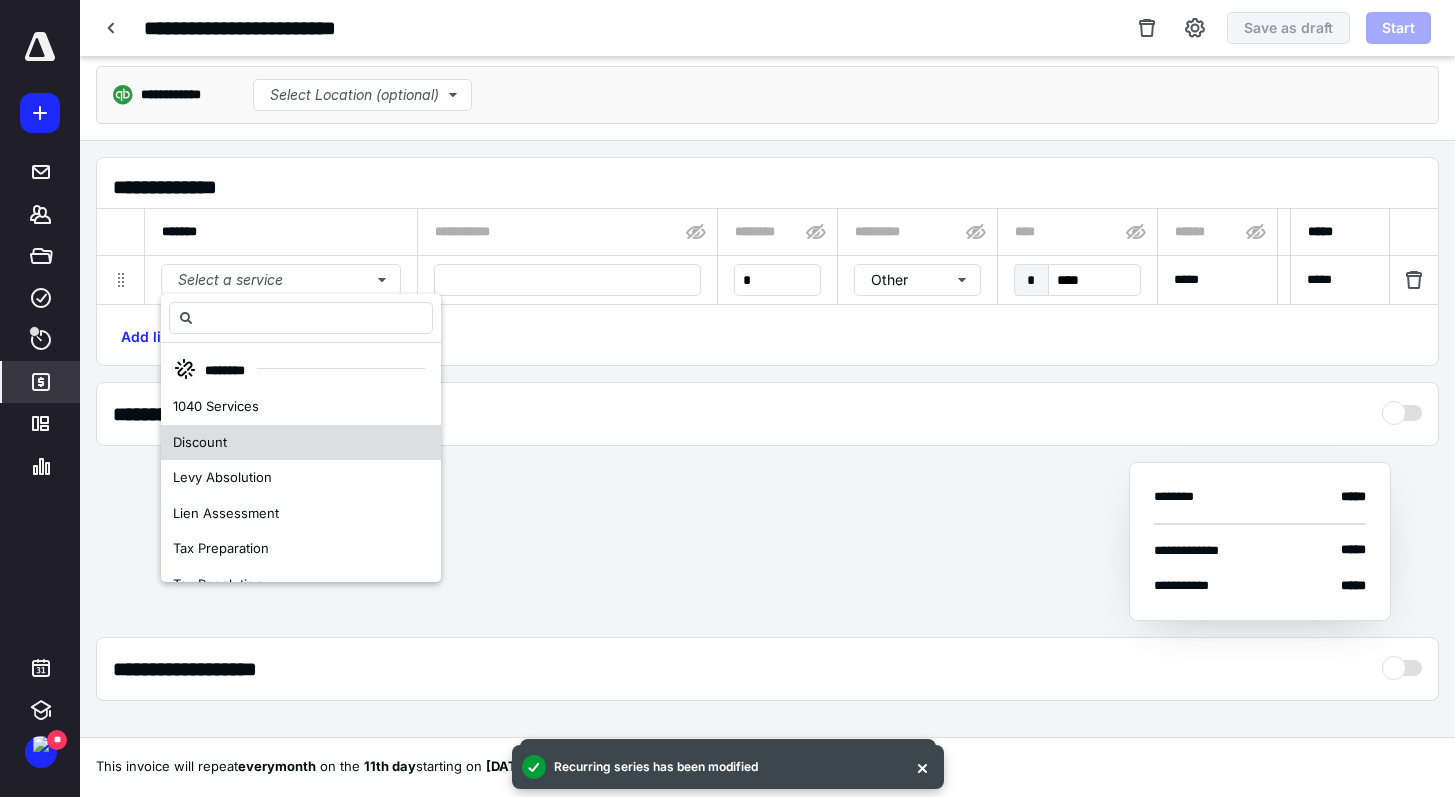 click on "Discount" at bounding box center [301, 443] 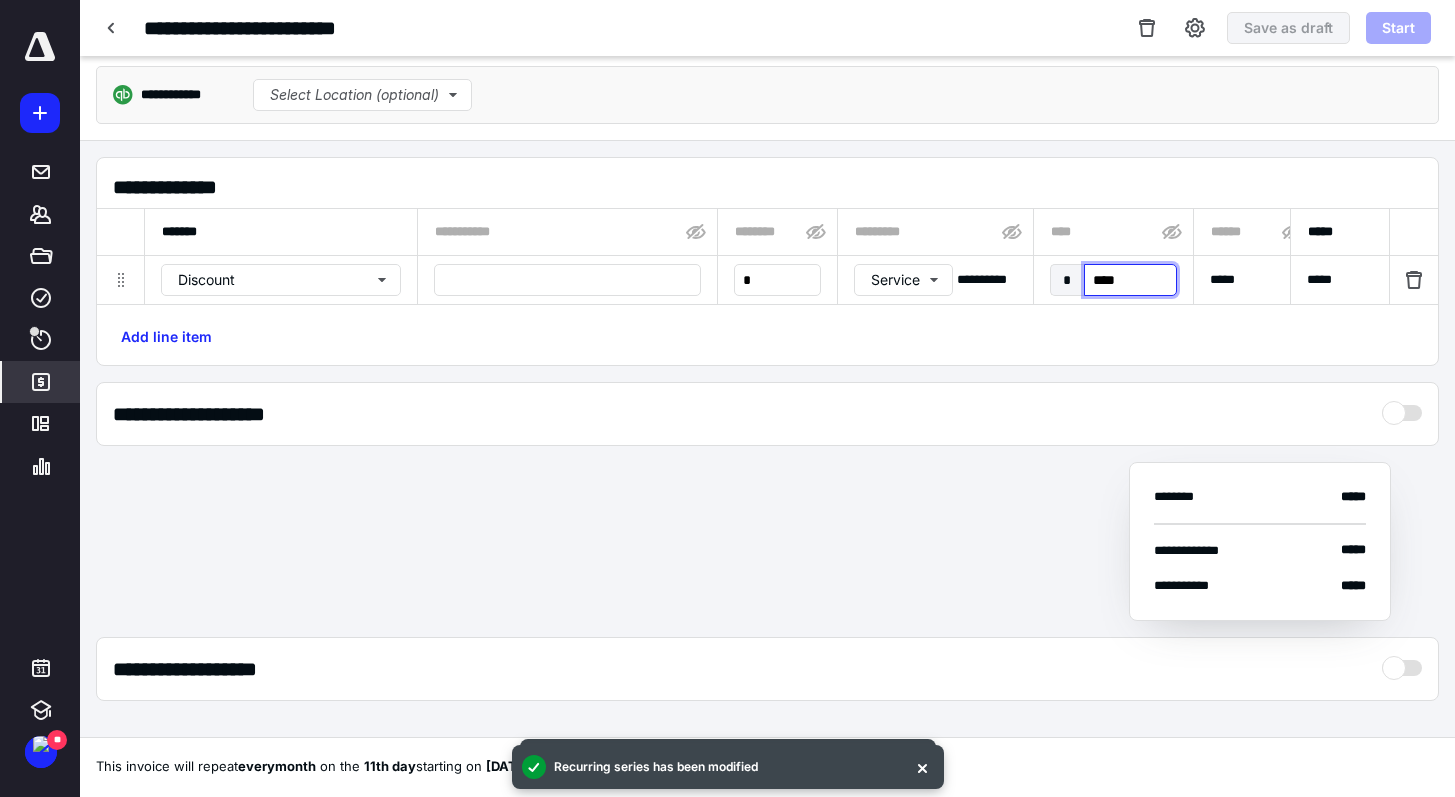 click on "****" at bounding box center (1130, 280) 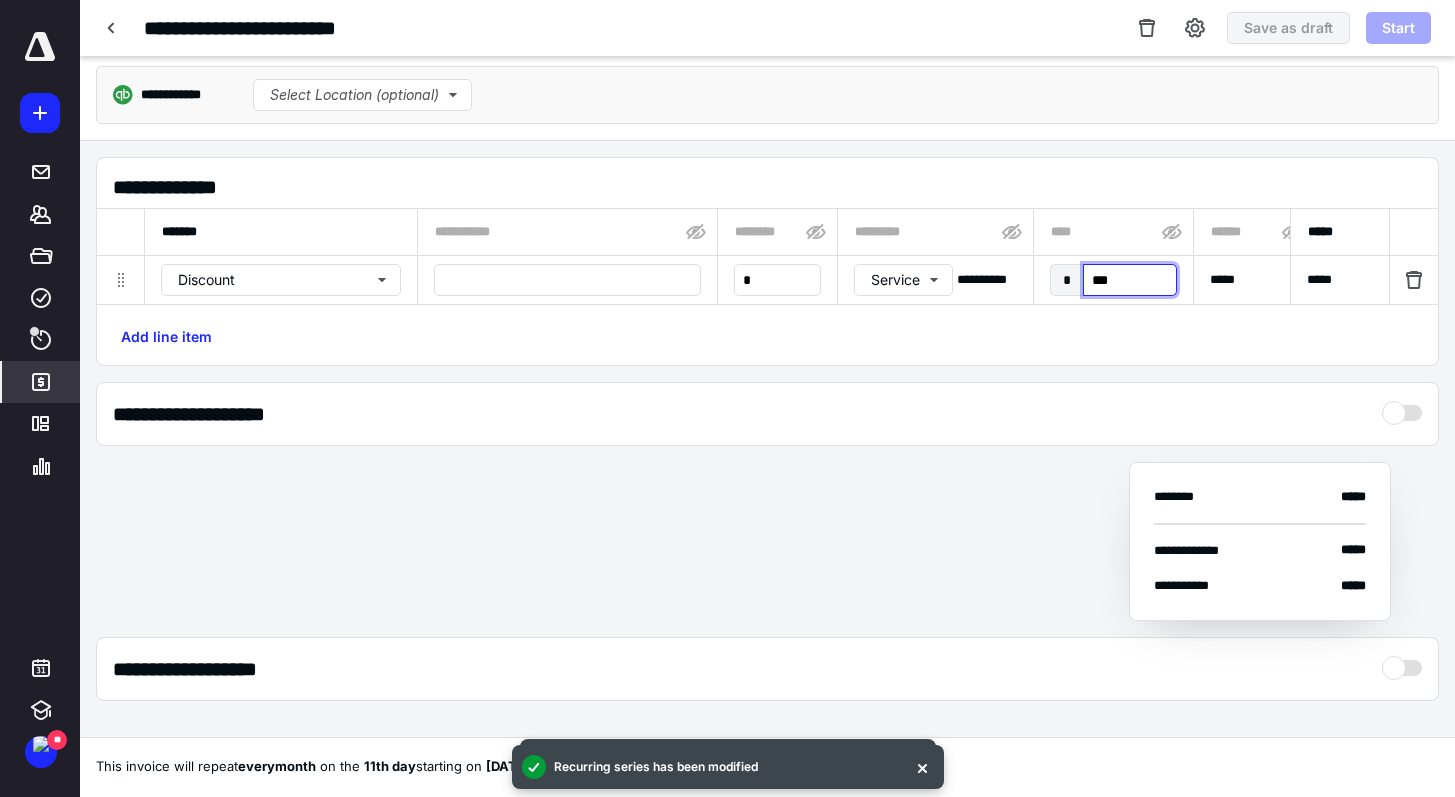type on "****" 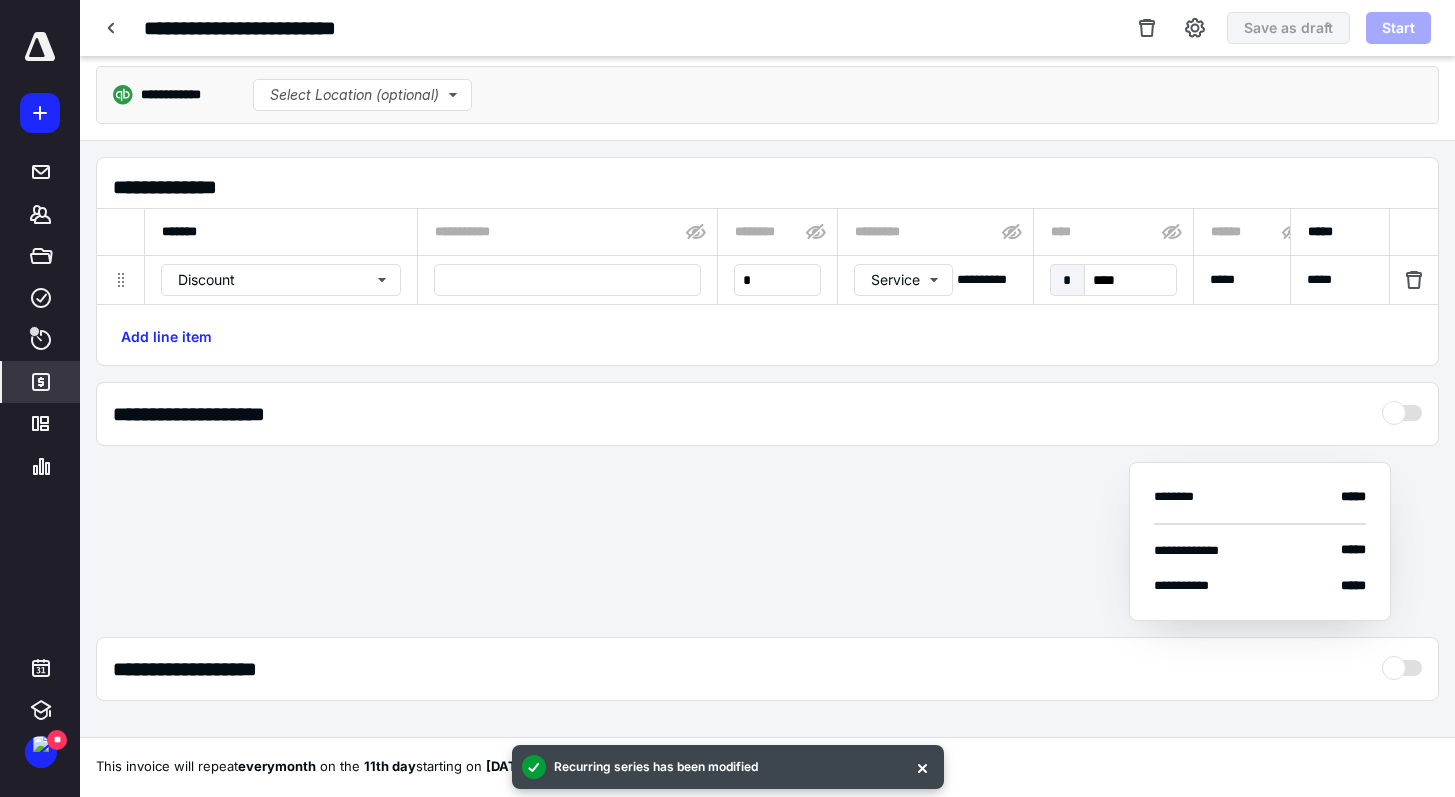 click on "**********" at bounding box center (767, 268) 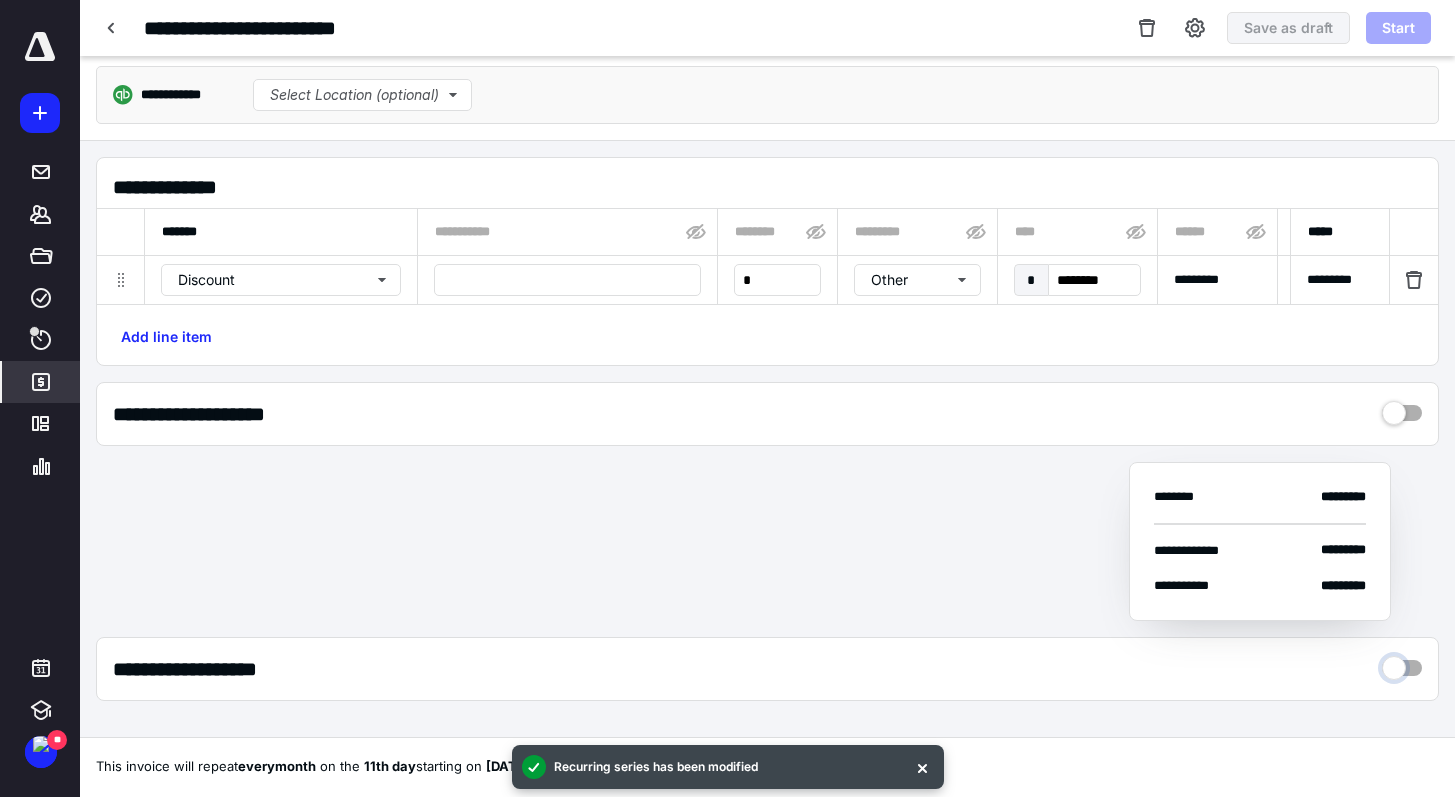 click at bounding box center [1402, 663] 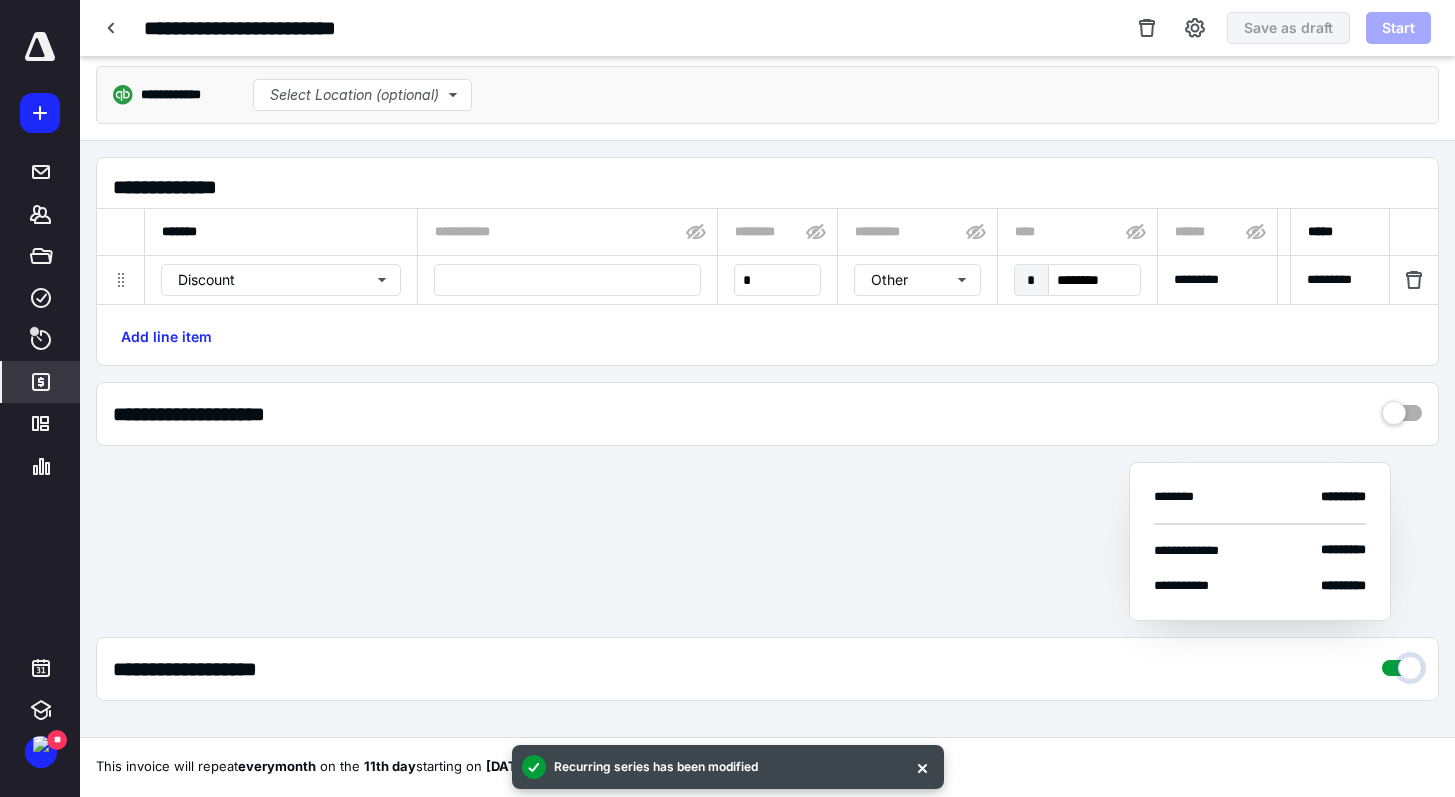 checkbox on "****" 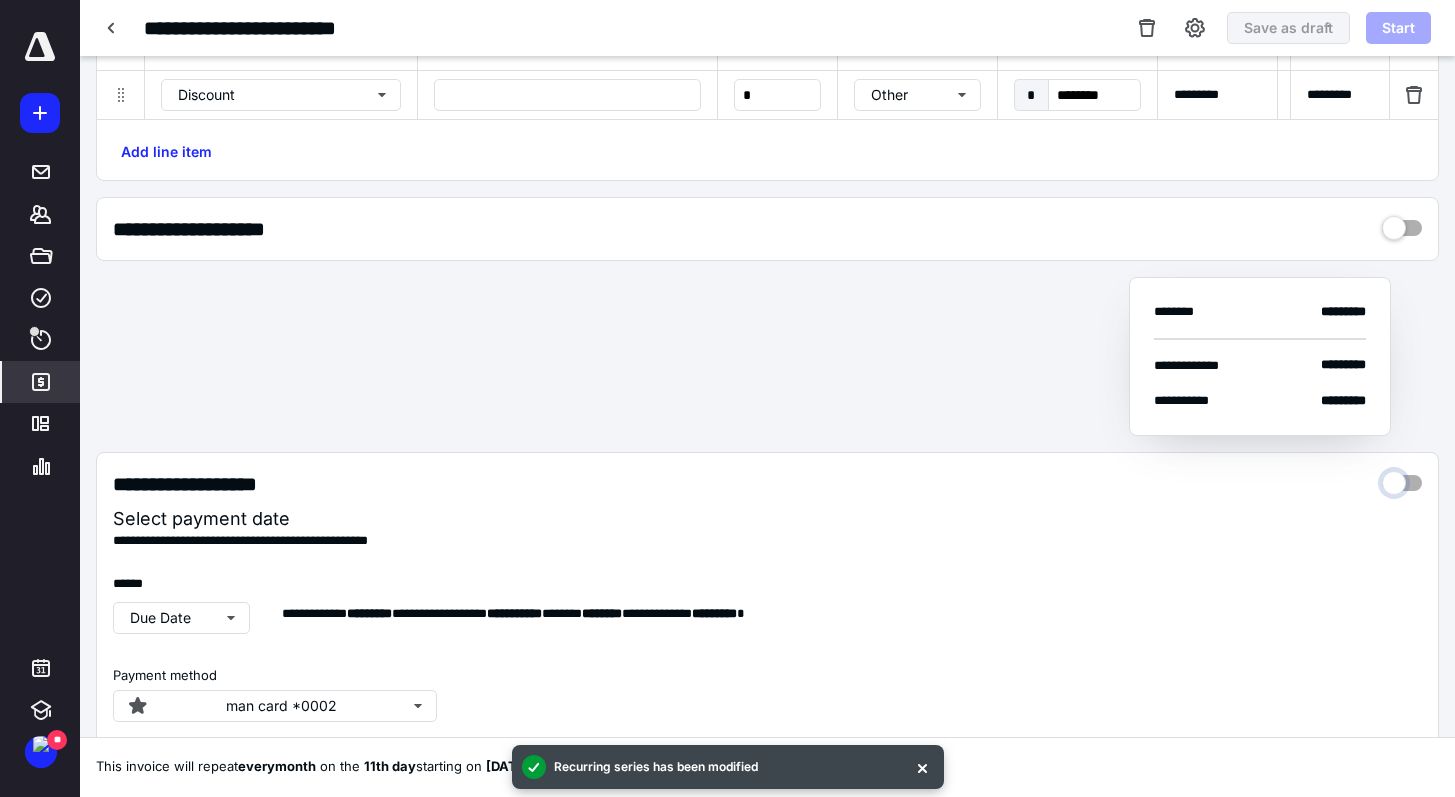 scroll, scrollTop: 467, scrollLeft: 0, axis: vertical 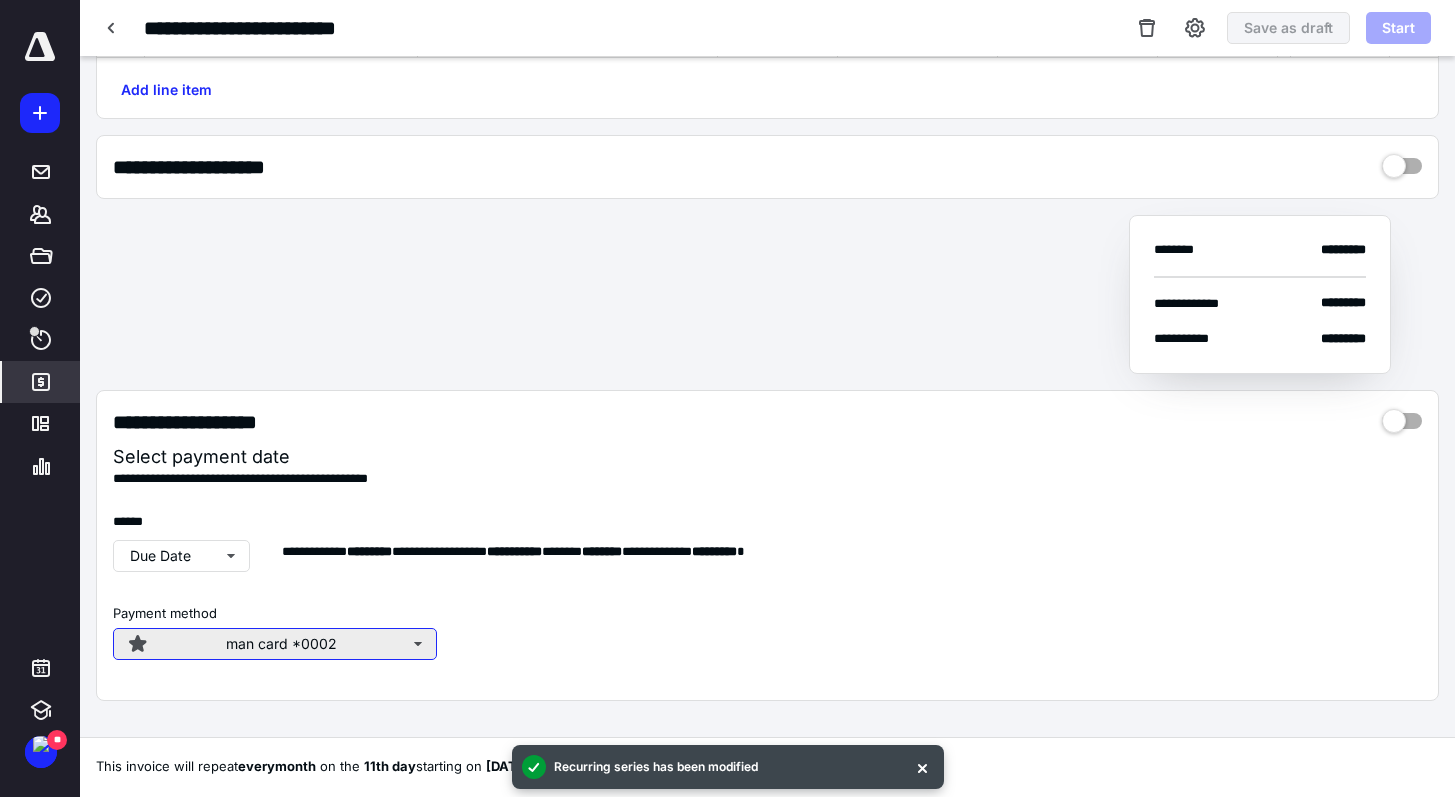 click on "man card *0002" at bounding box center (275, 644) 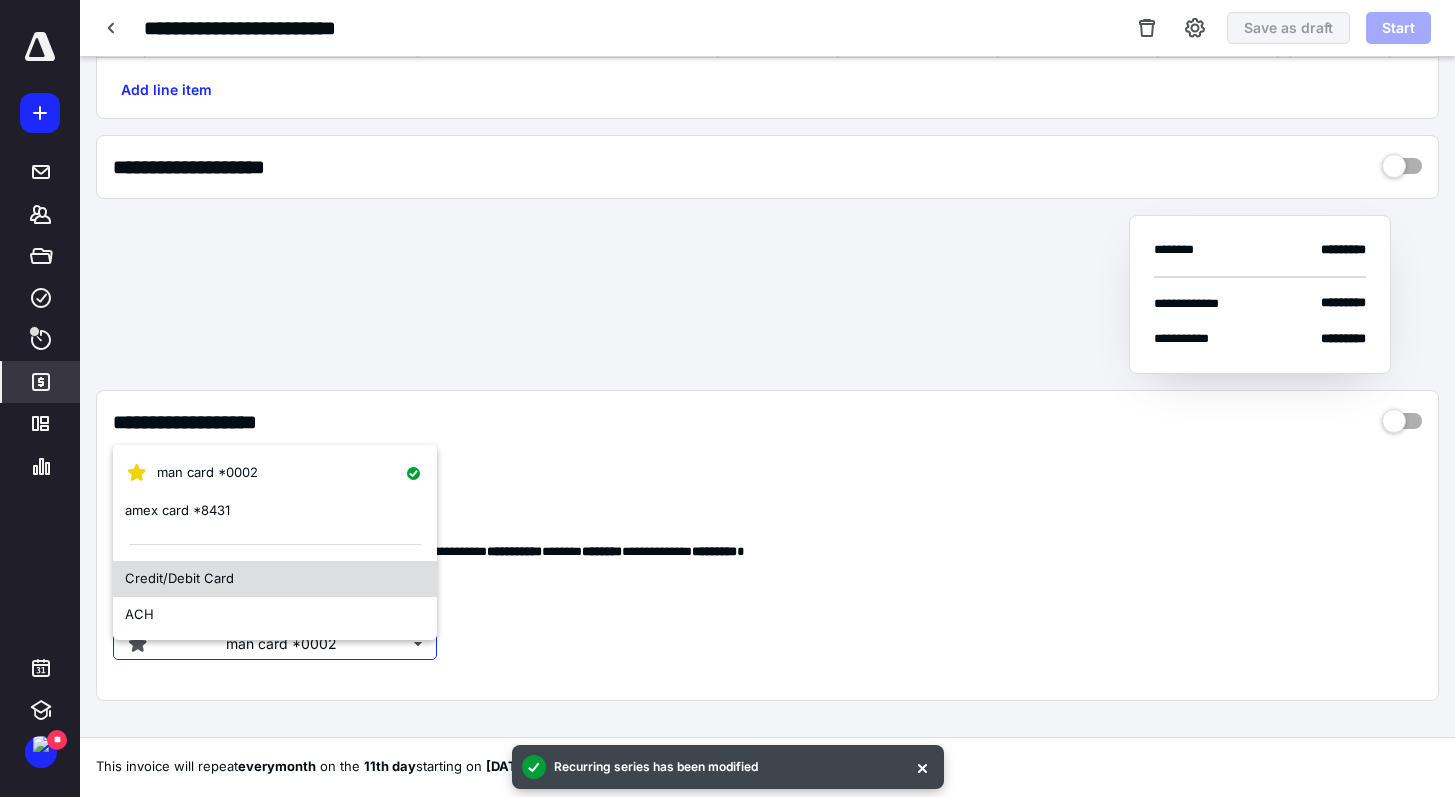 click on "Credit/Debit Card" at bounding box center [275, 579] 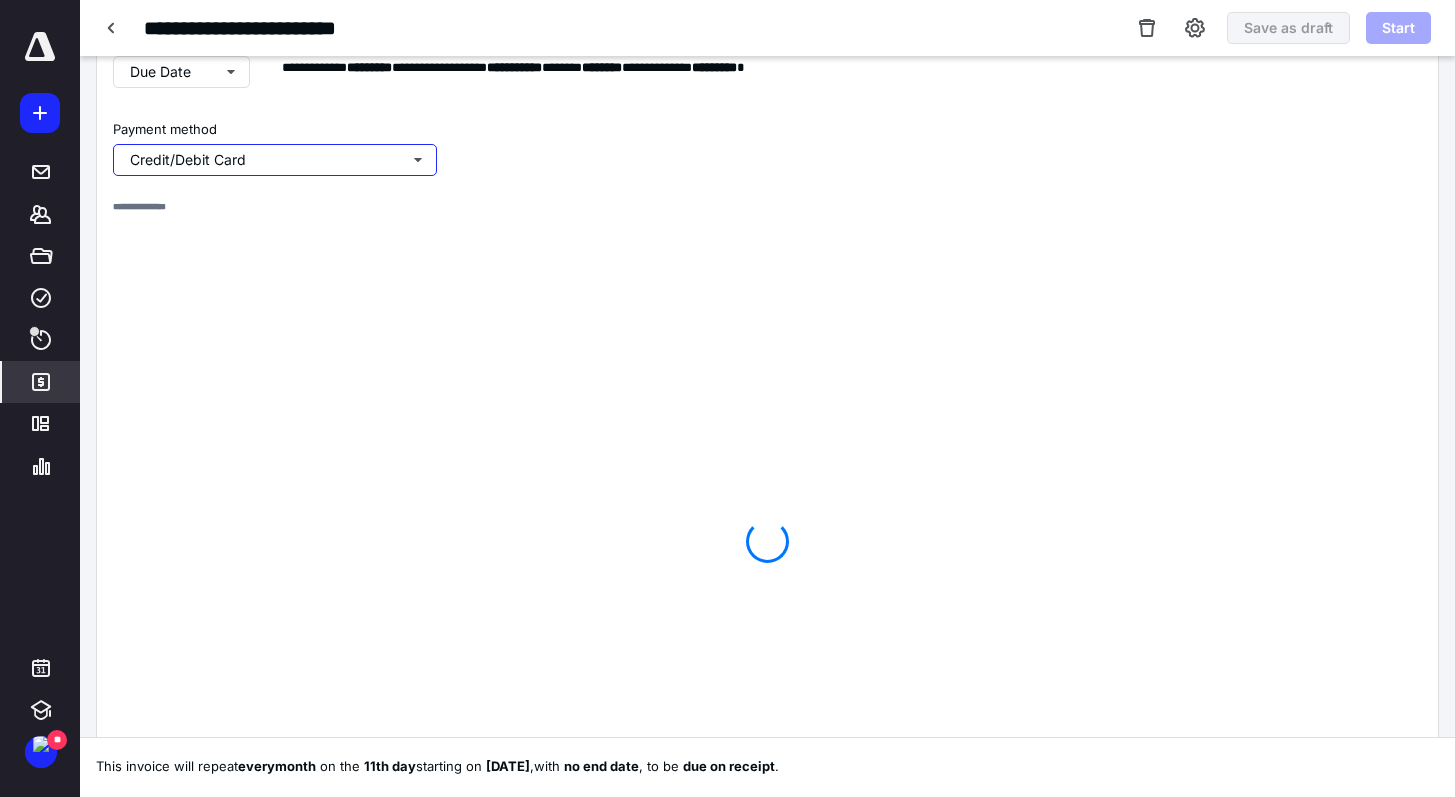 scroll, scrollTop: 963, scrollLeft: 0, axis: vertical 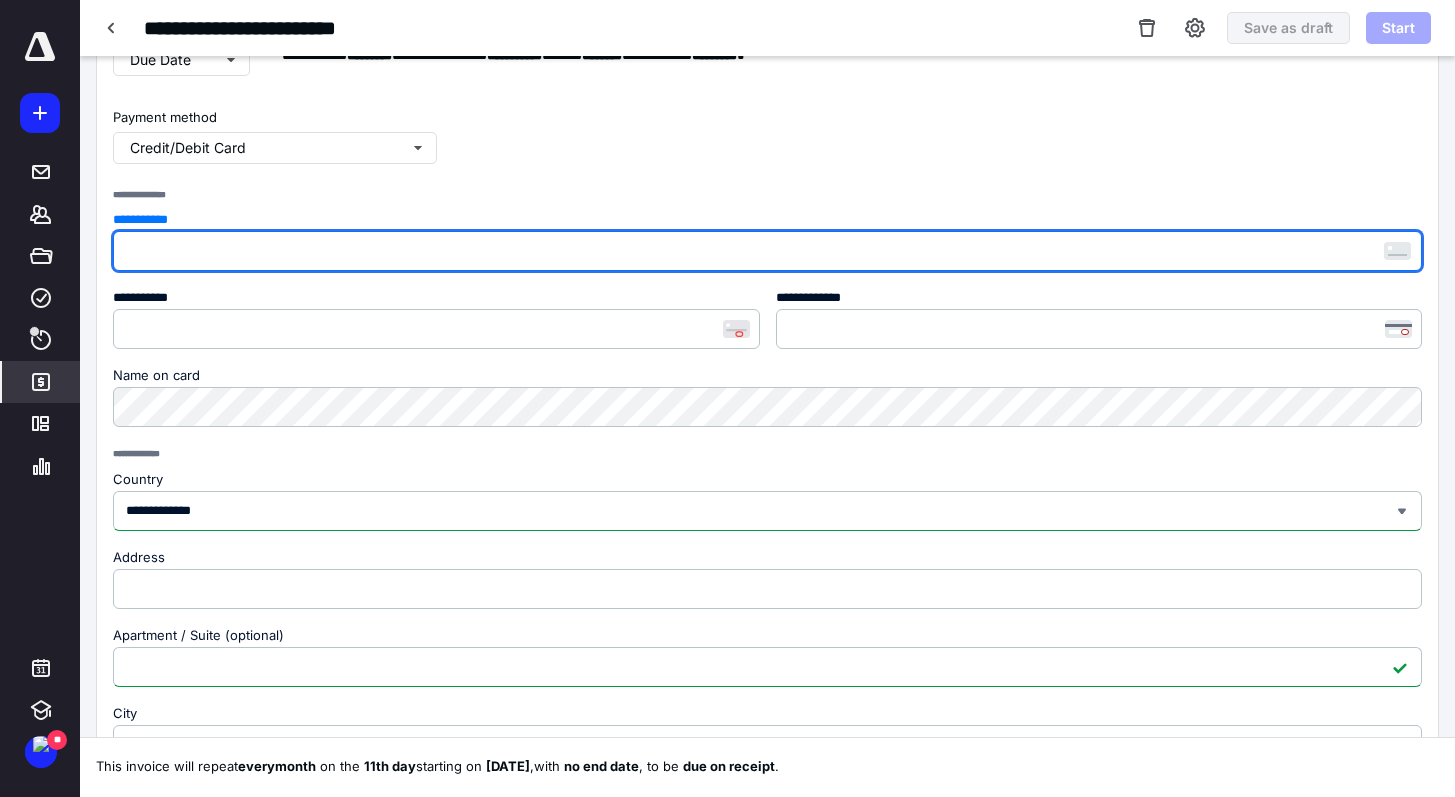 click on "**********" at bounding box center [767, 283] 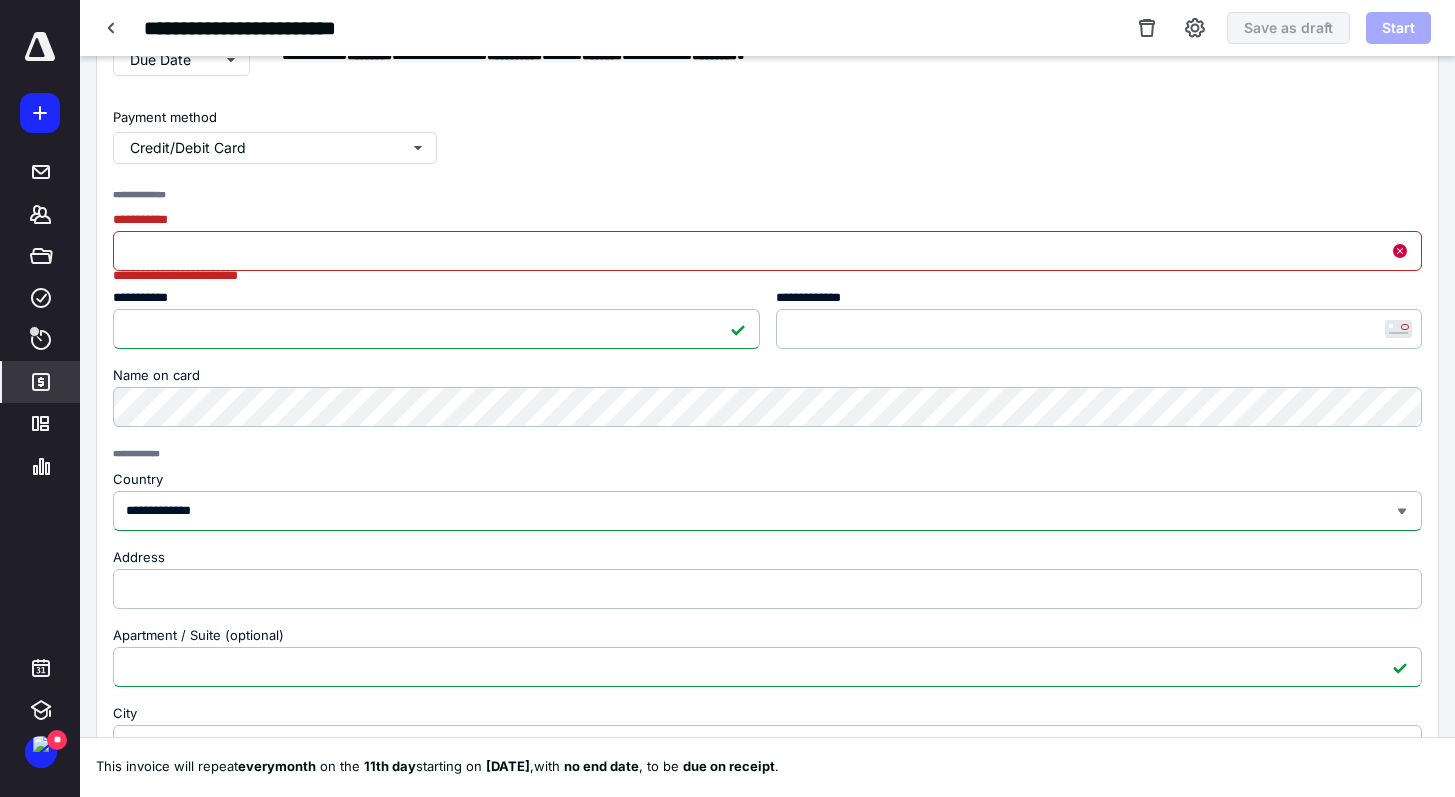click on "**********" at bounding box center [767, 283] 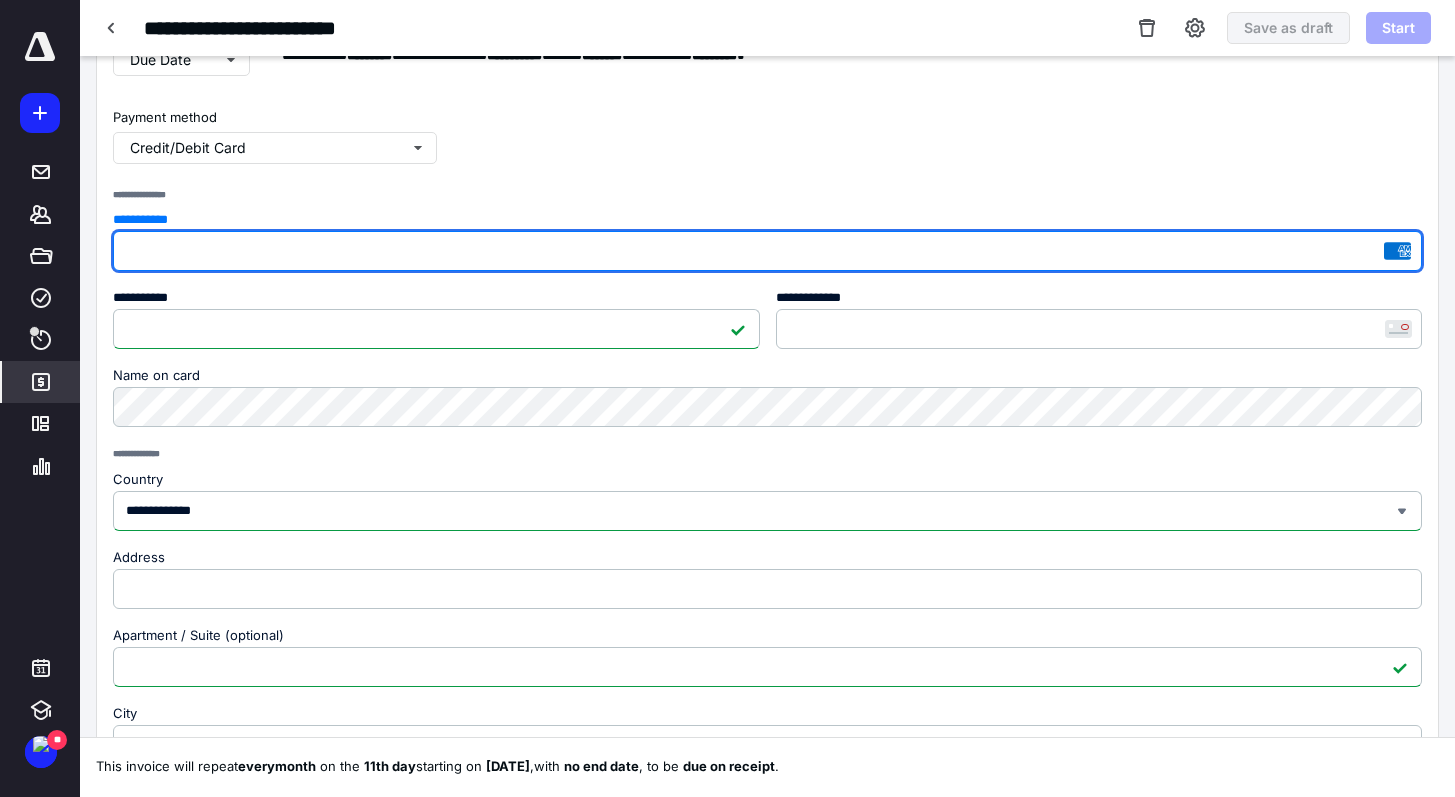 click on "**********" at bounding box center (767, 200) 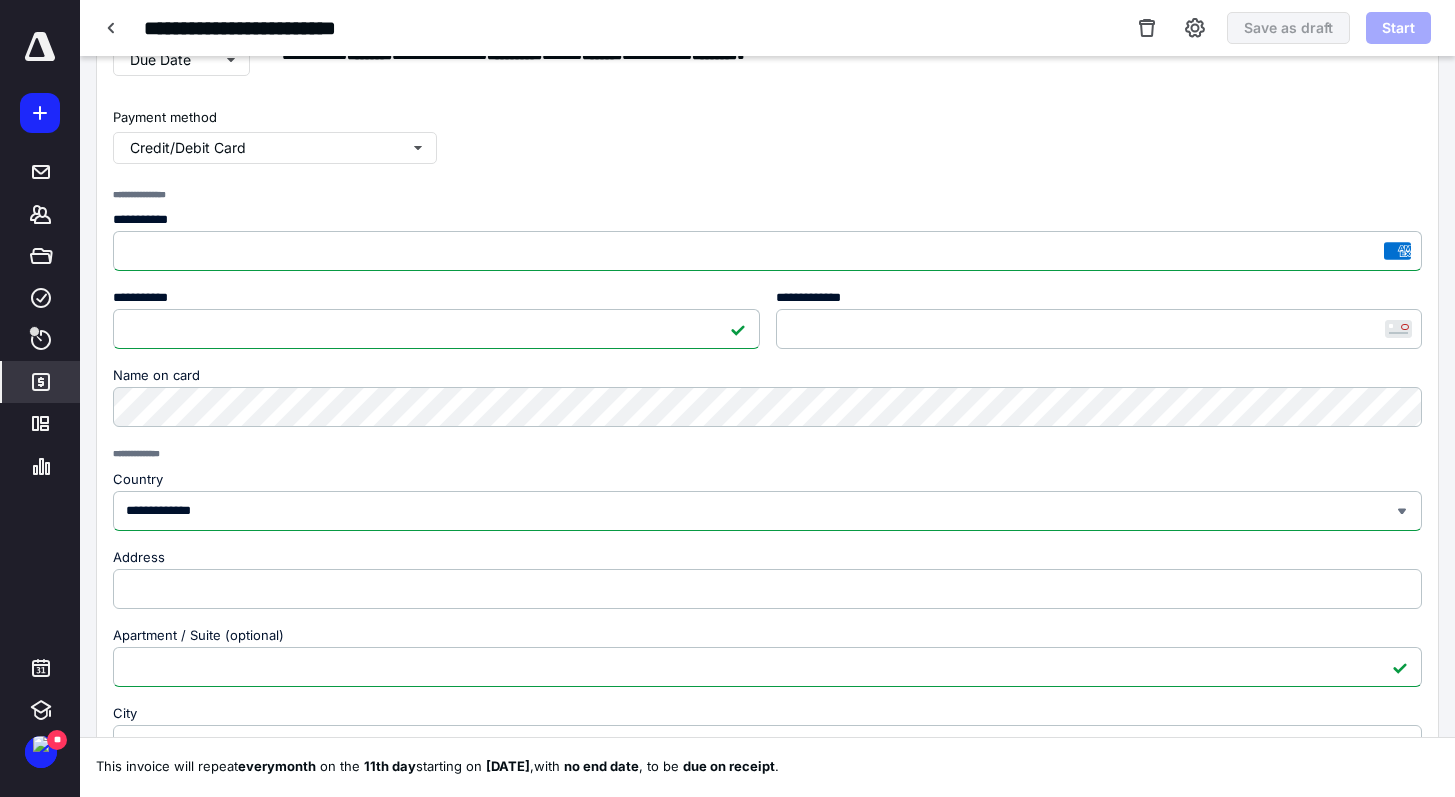 click on "**********" at bounding box center [767, 283] 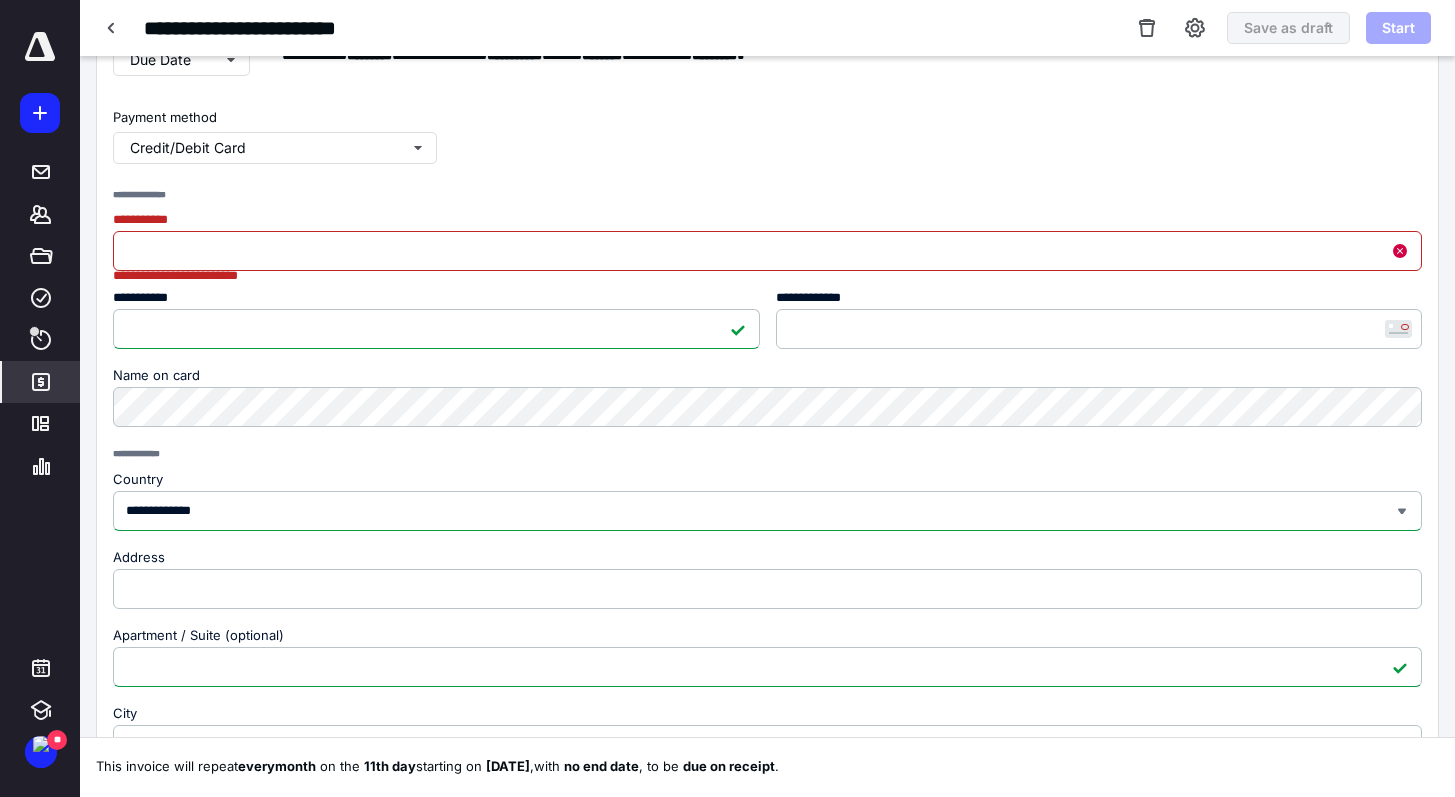 click on "**********" at bounding box center [767, 200] 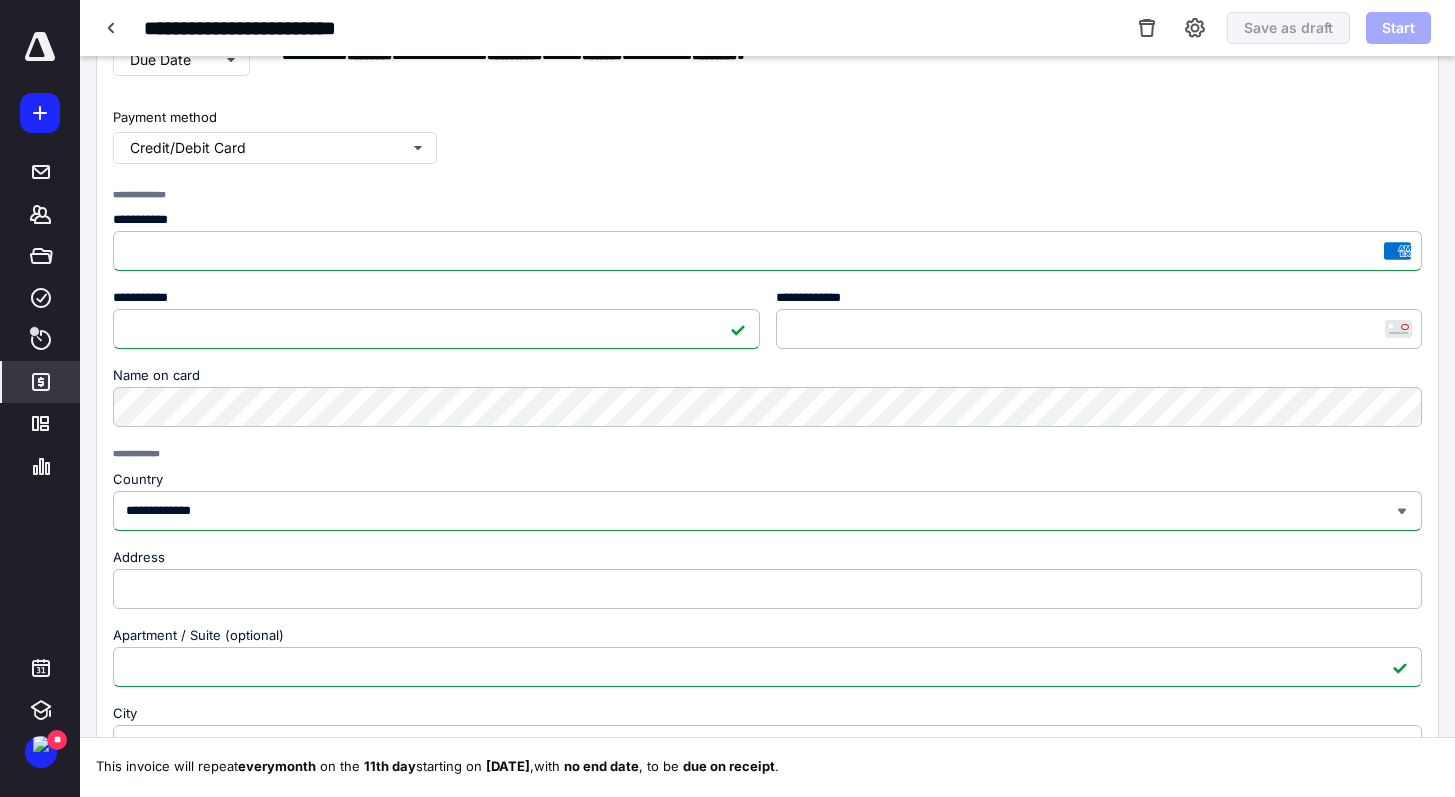 click on "**********" at bounding box center [767, 200] 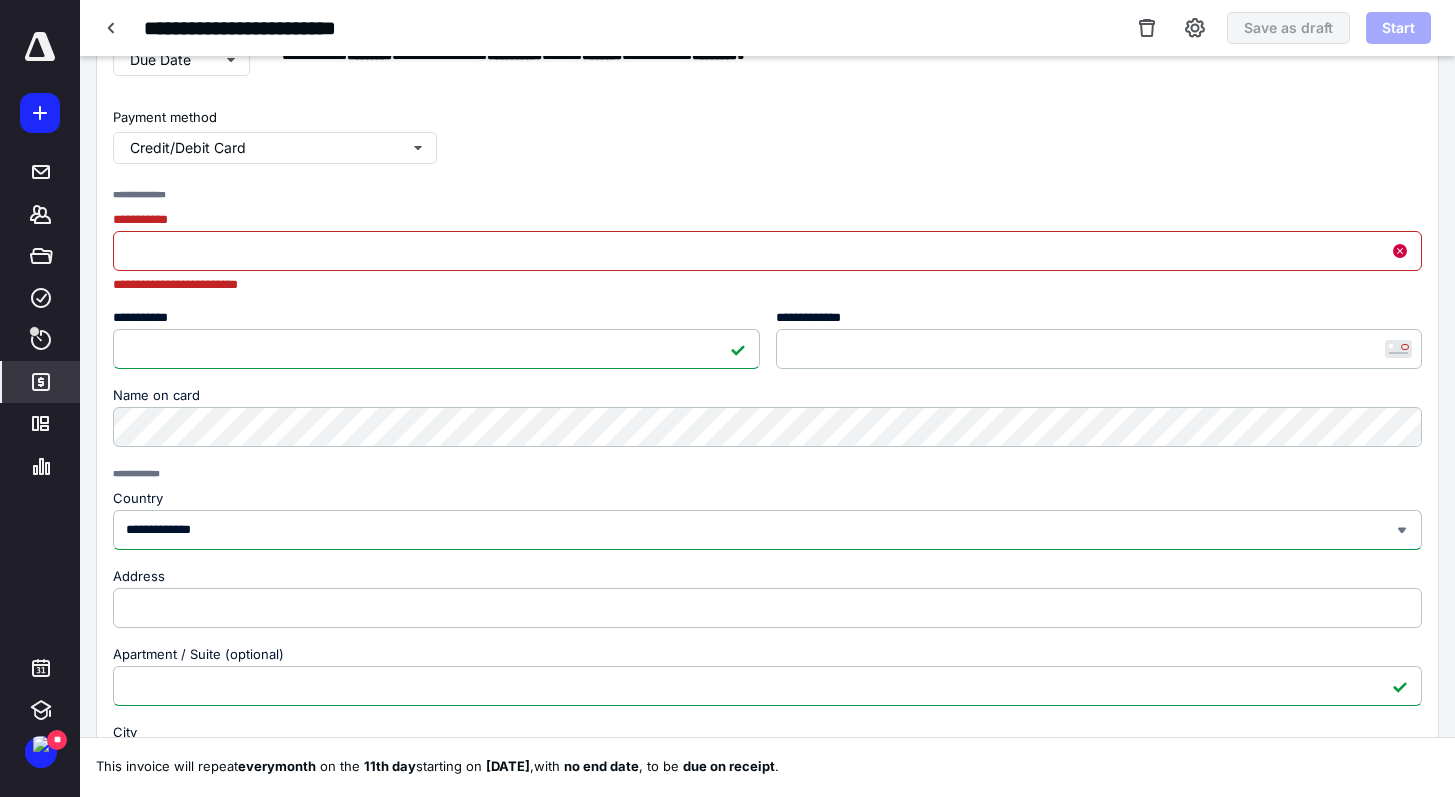 click on "**********" at bounding box center [767, 293] 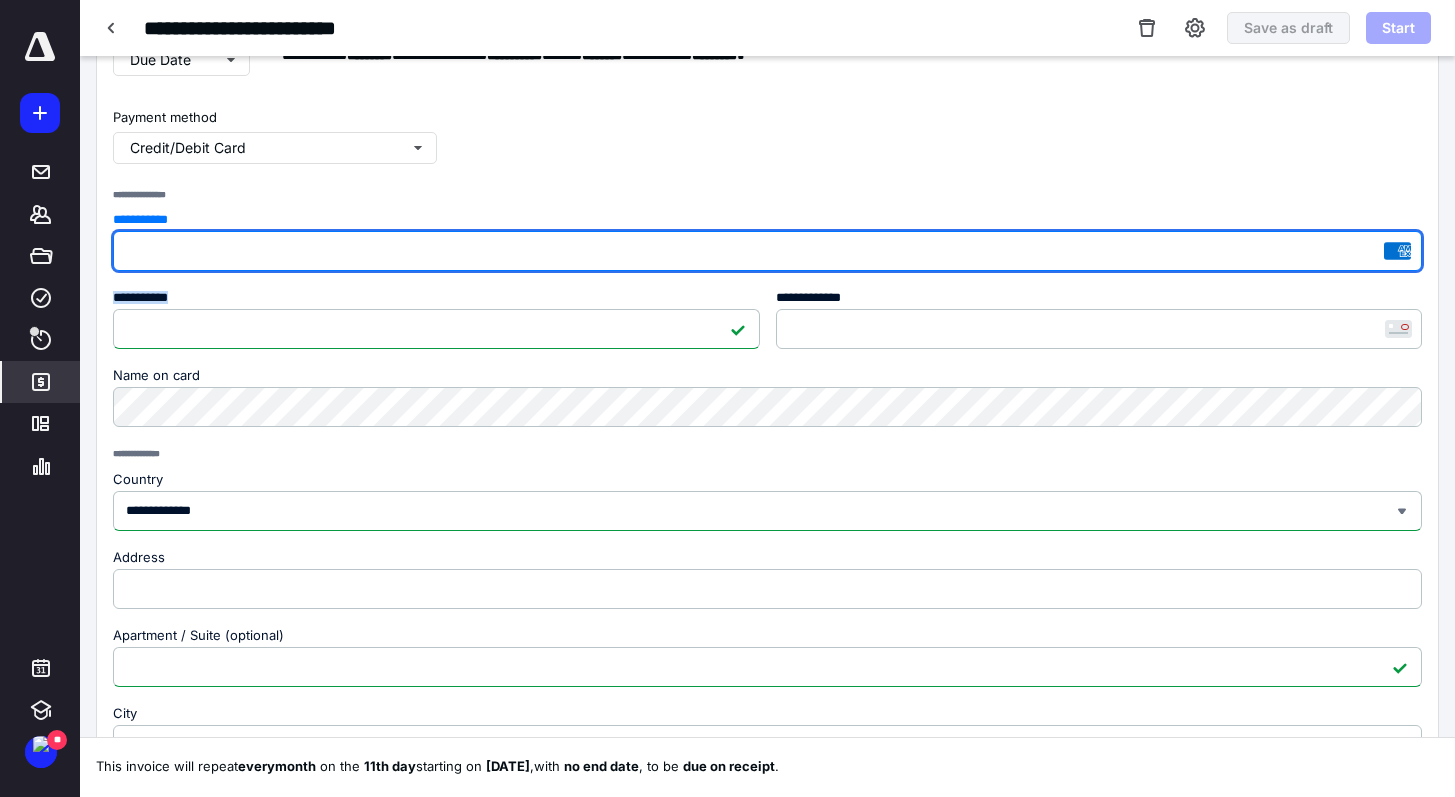 click on "**********" at bounding box center (436, 300) 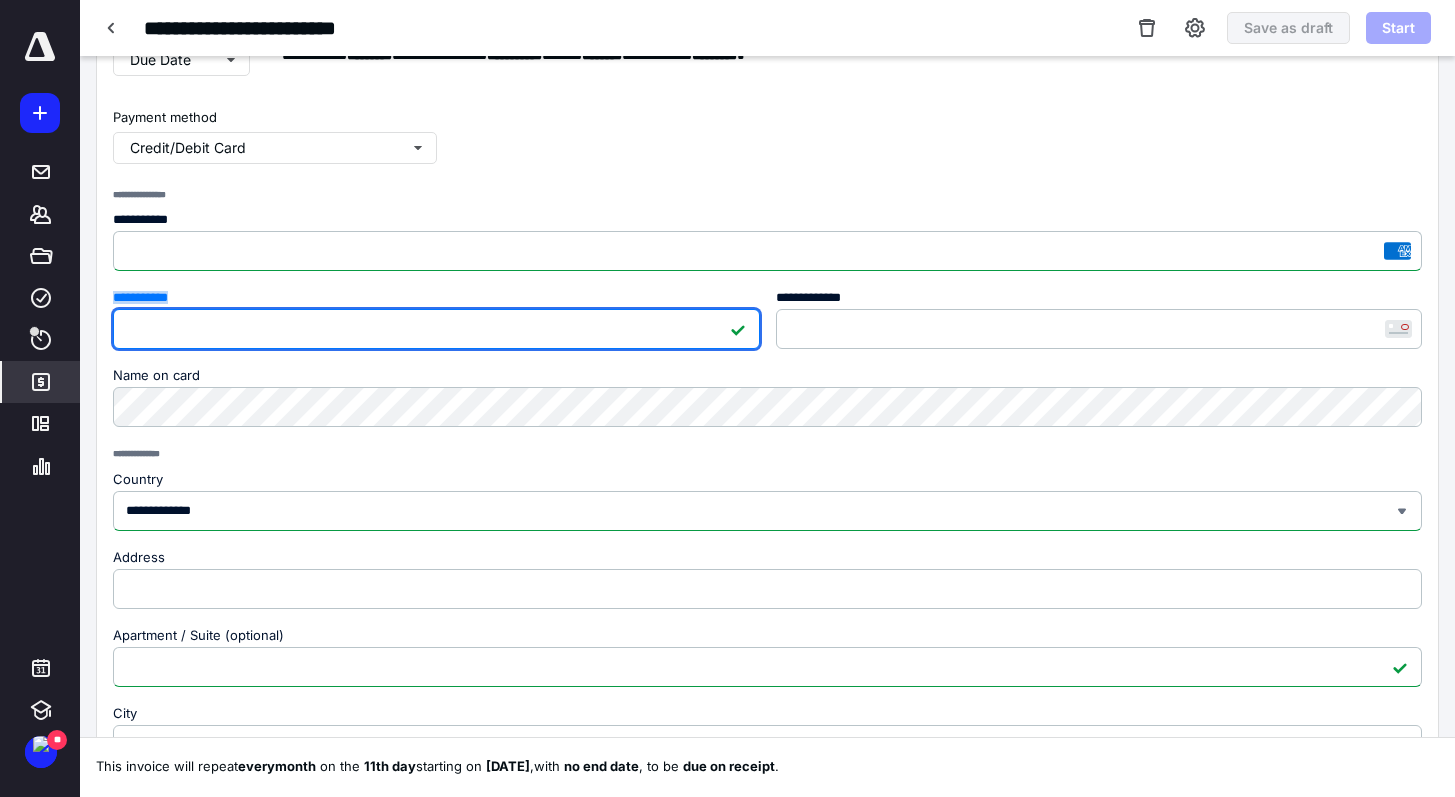click on "**********" at bounding box center (436, 300) 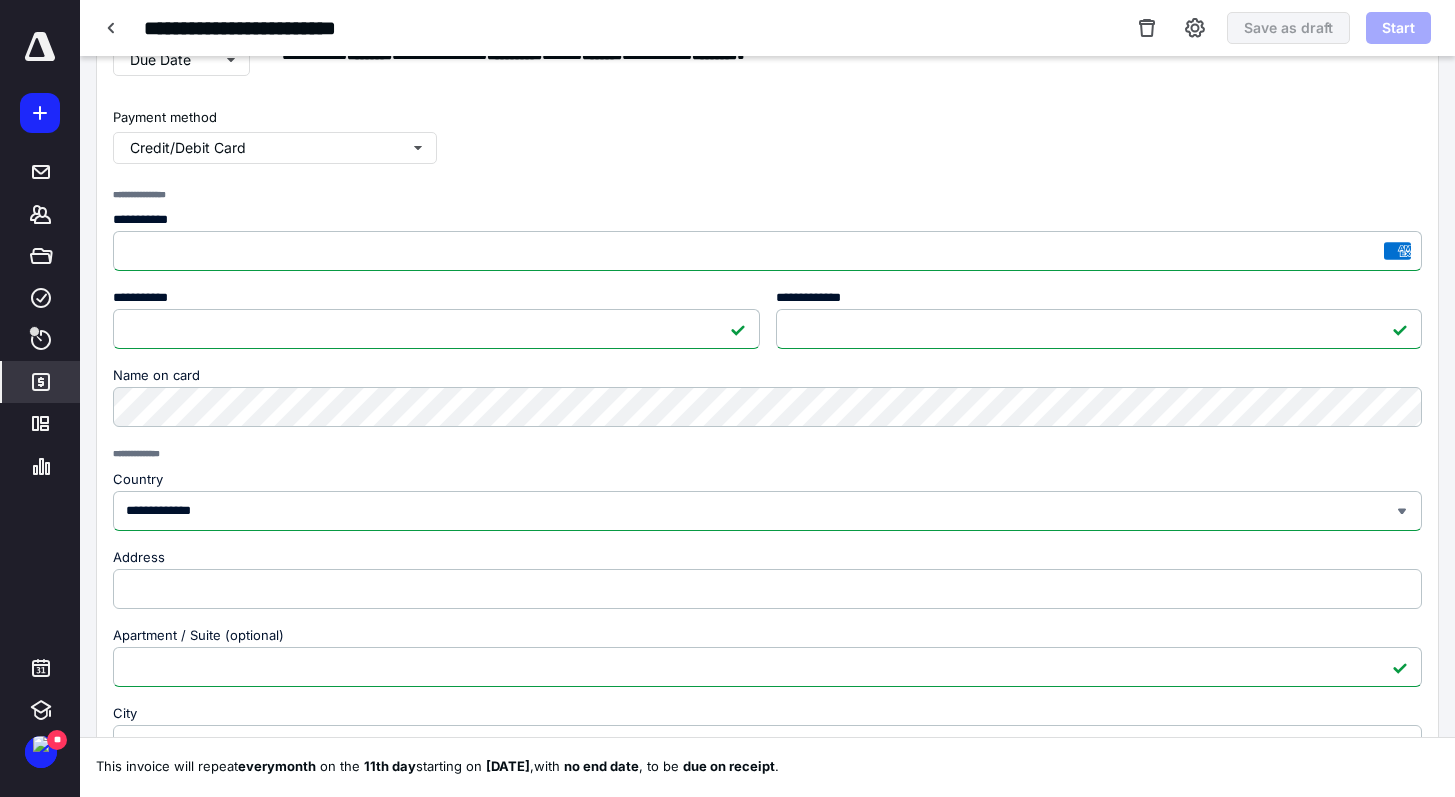 click on "Name on card" at bounding box center (767, 378) 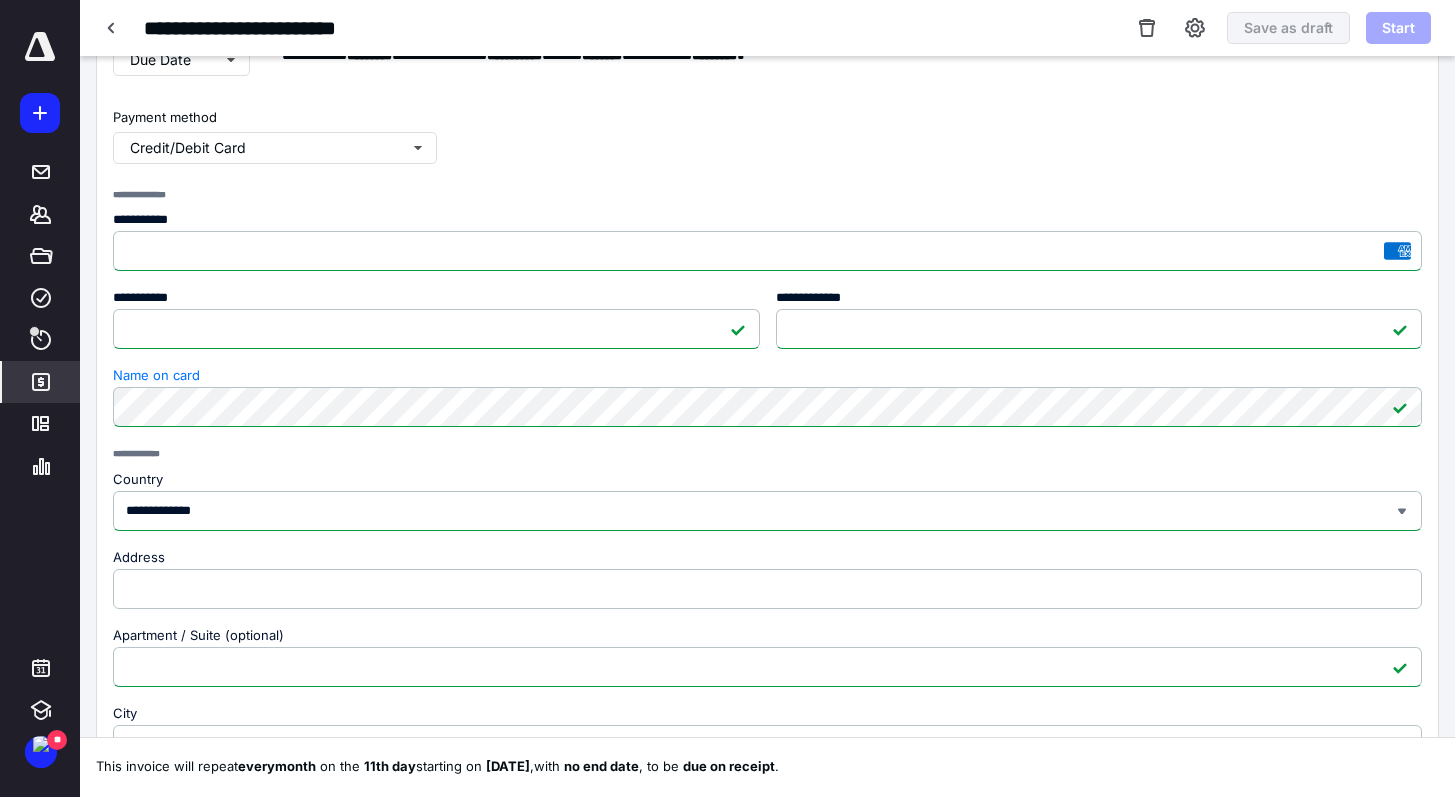 click on "**********" at bounding box center (159, 459) 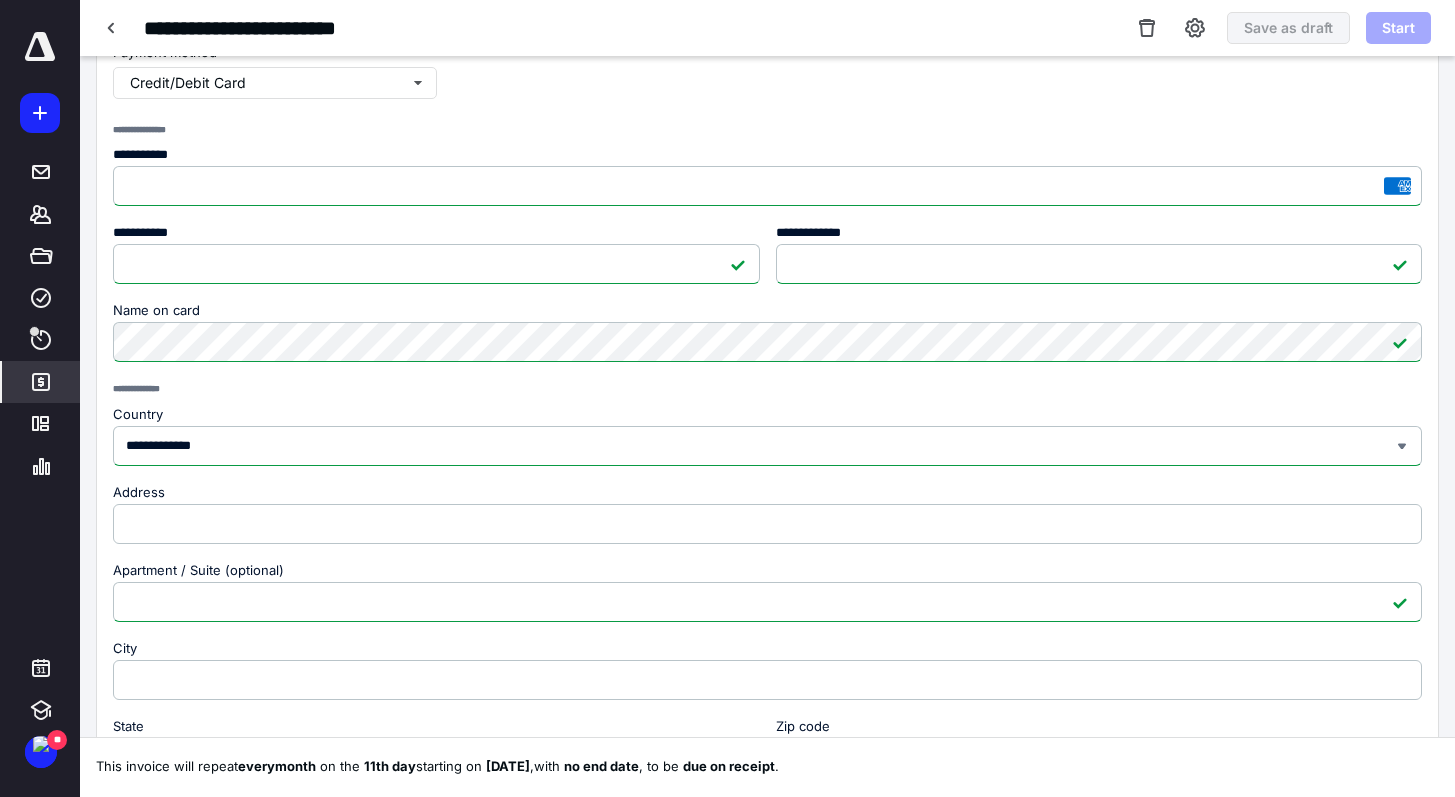 scroll, scrollTop: 1080, scrollLeft: 0, axis: vertical 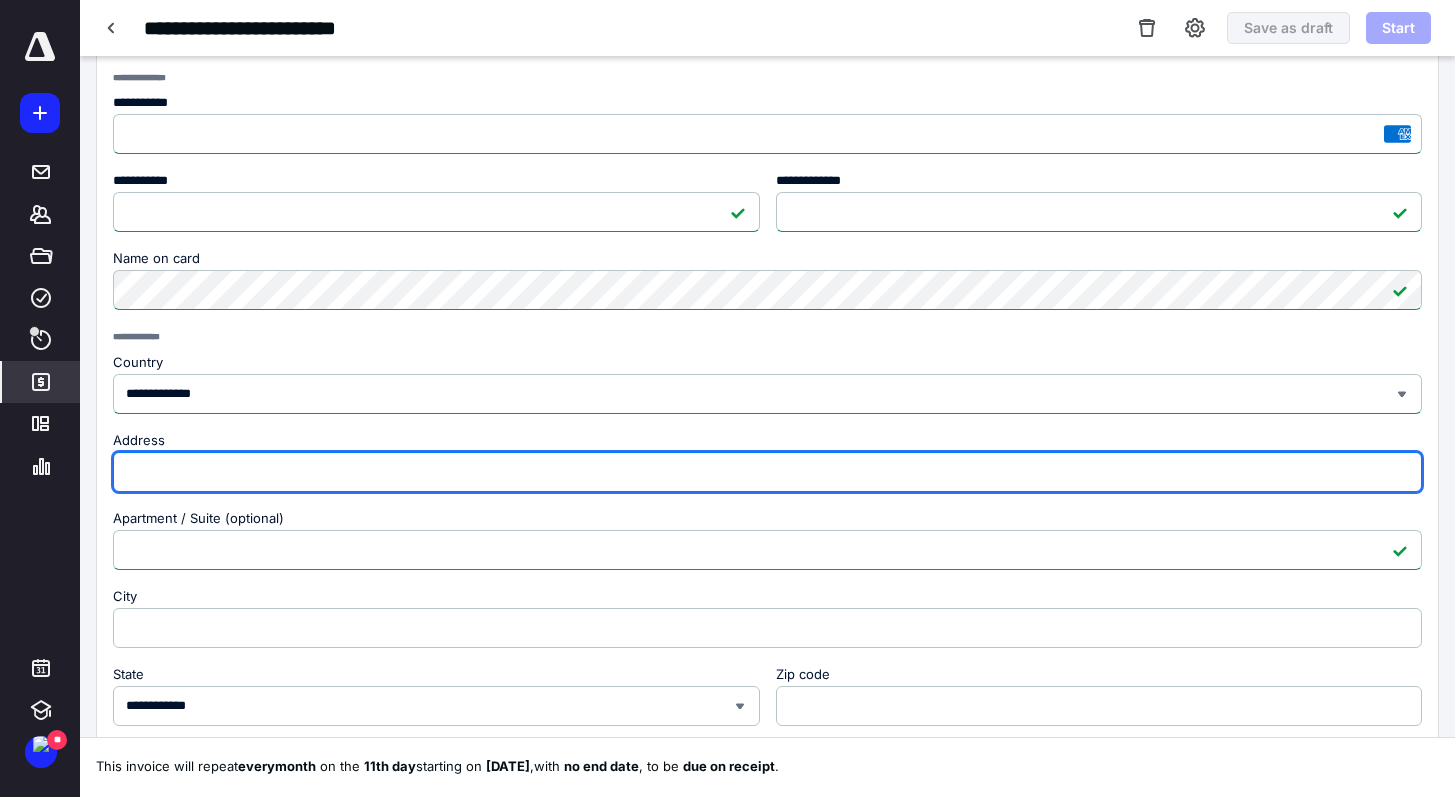 click on "Address" at bounding box center [767, 472] 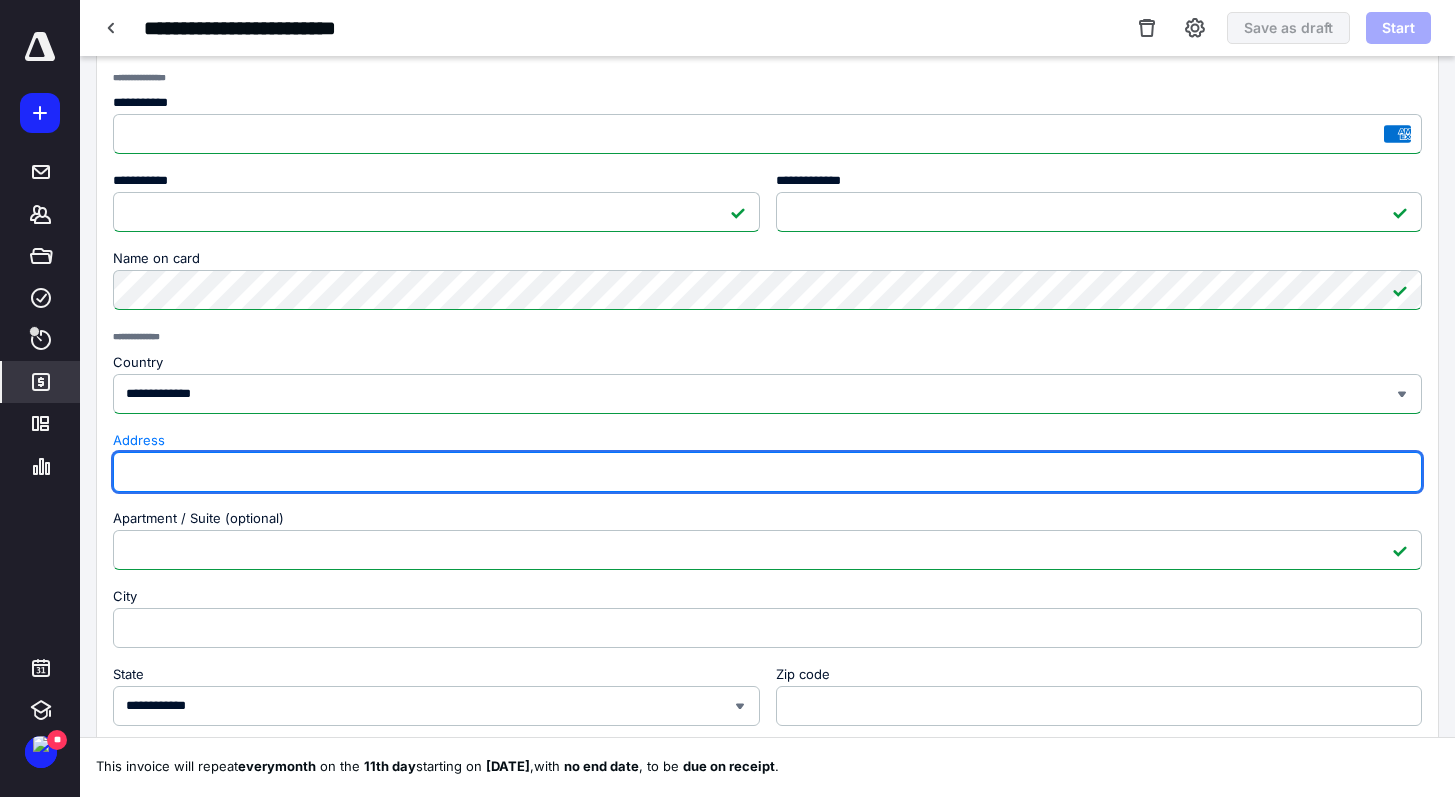 type on "**********" 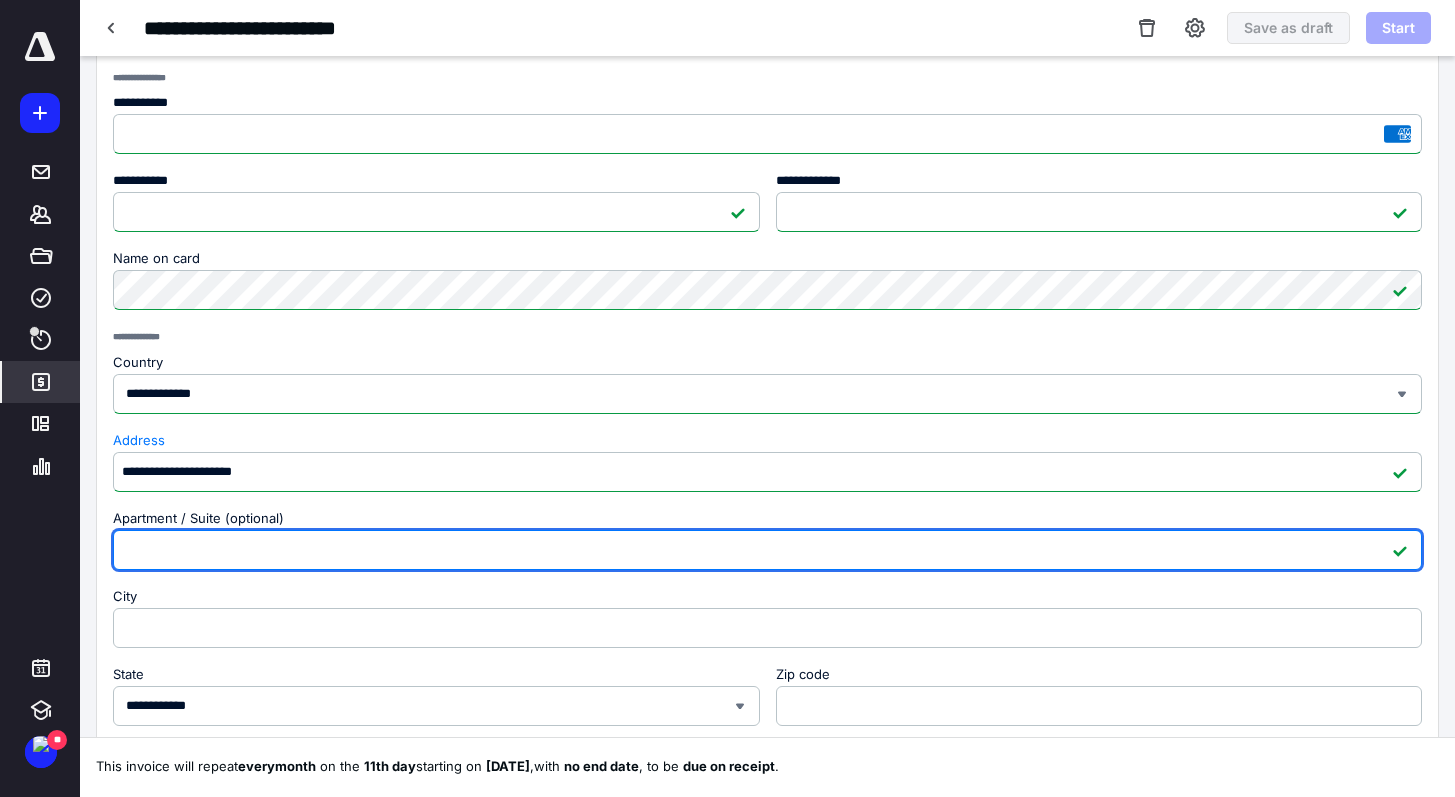 click on "Apartment / Suite (optional)" at bounding box center [767, 550] 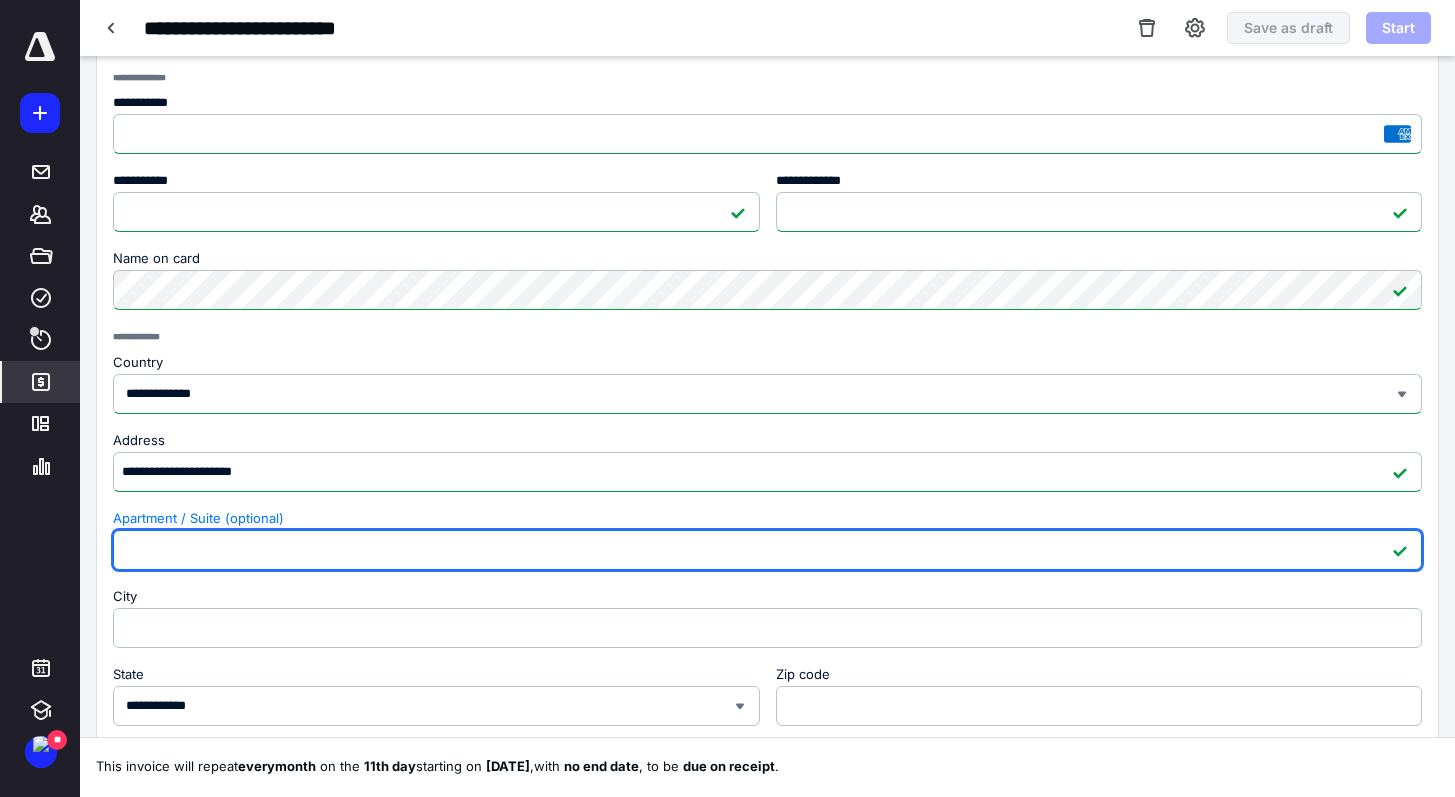 type on "***" 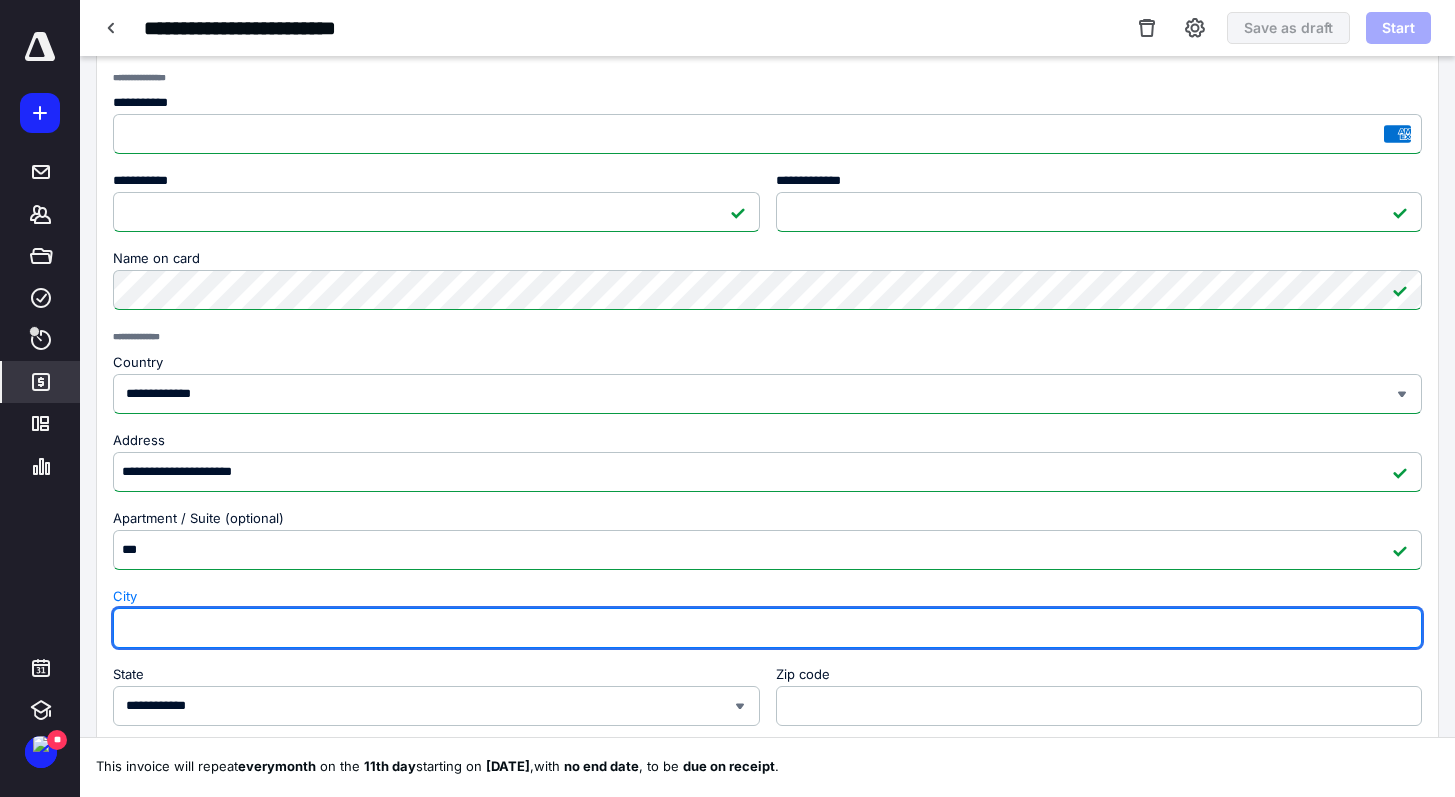 click on "City" at bounding box center (767, 628) 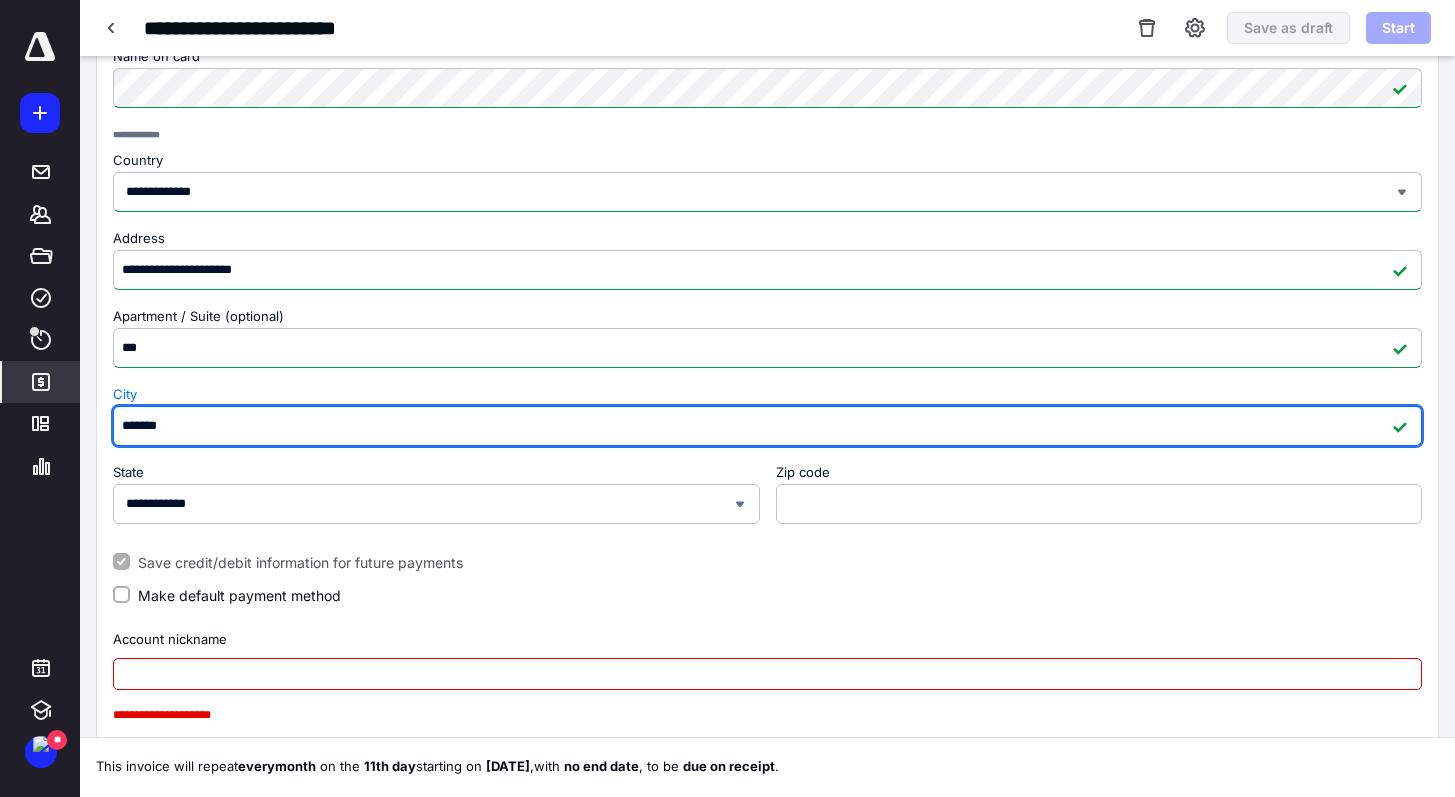 scroll, scrollTop: 1291, scrollLeft: 0, axis: vertical 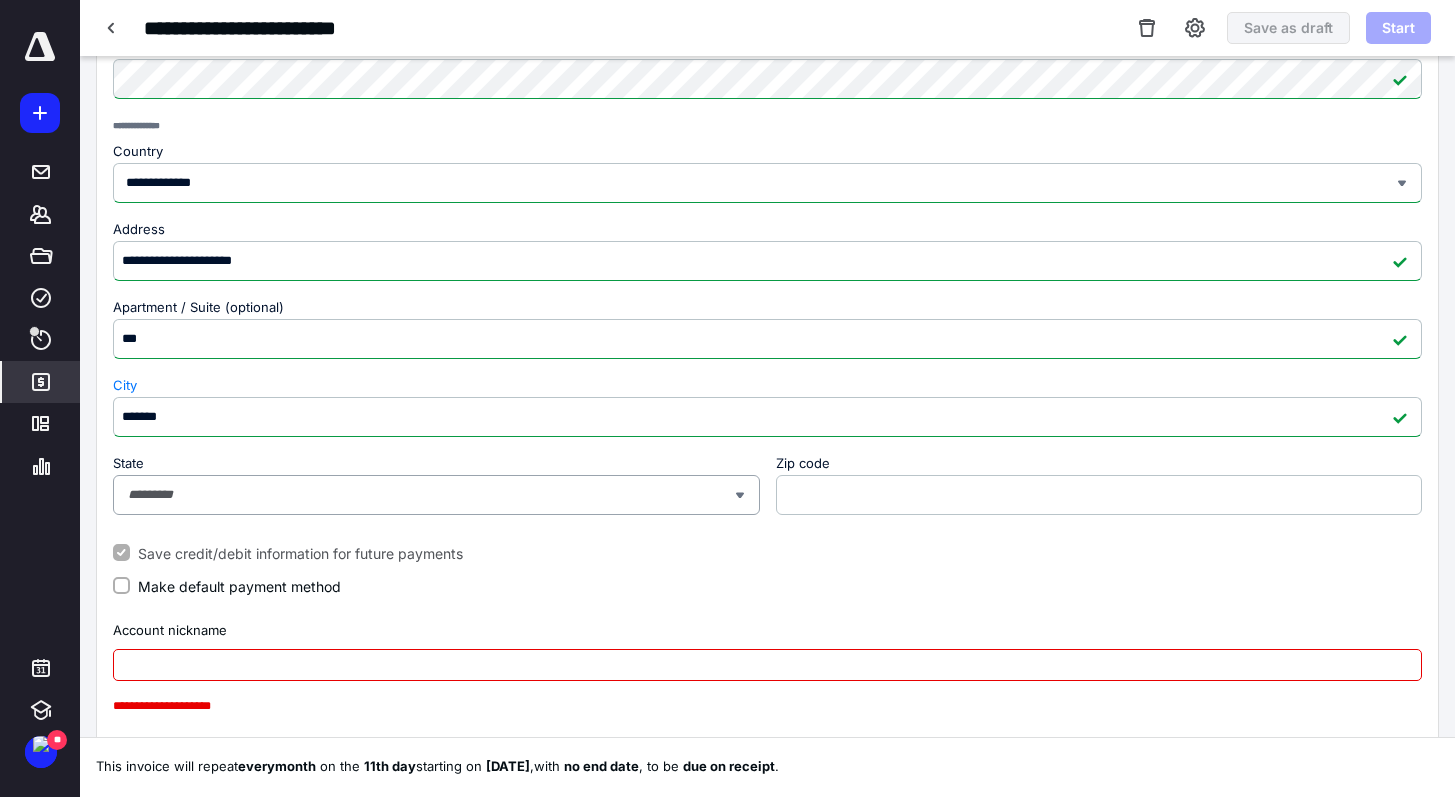 click on "State" at bounding box center [430, 495] 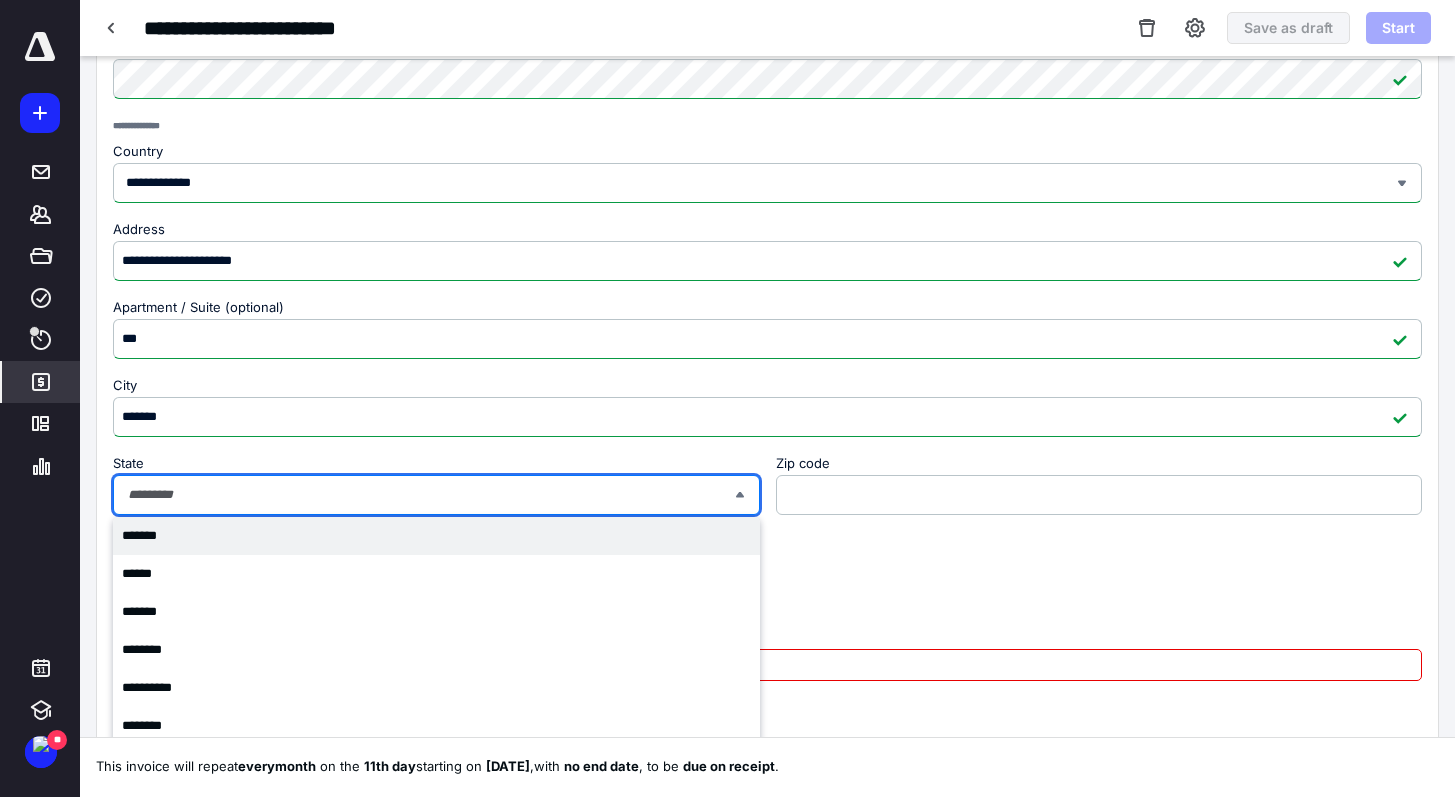 click on "*******" at bounding box center (429, 536) 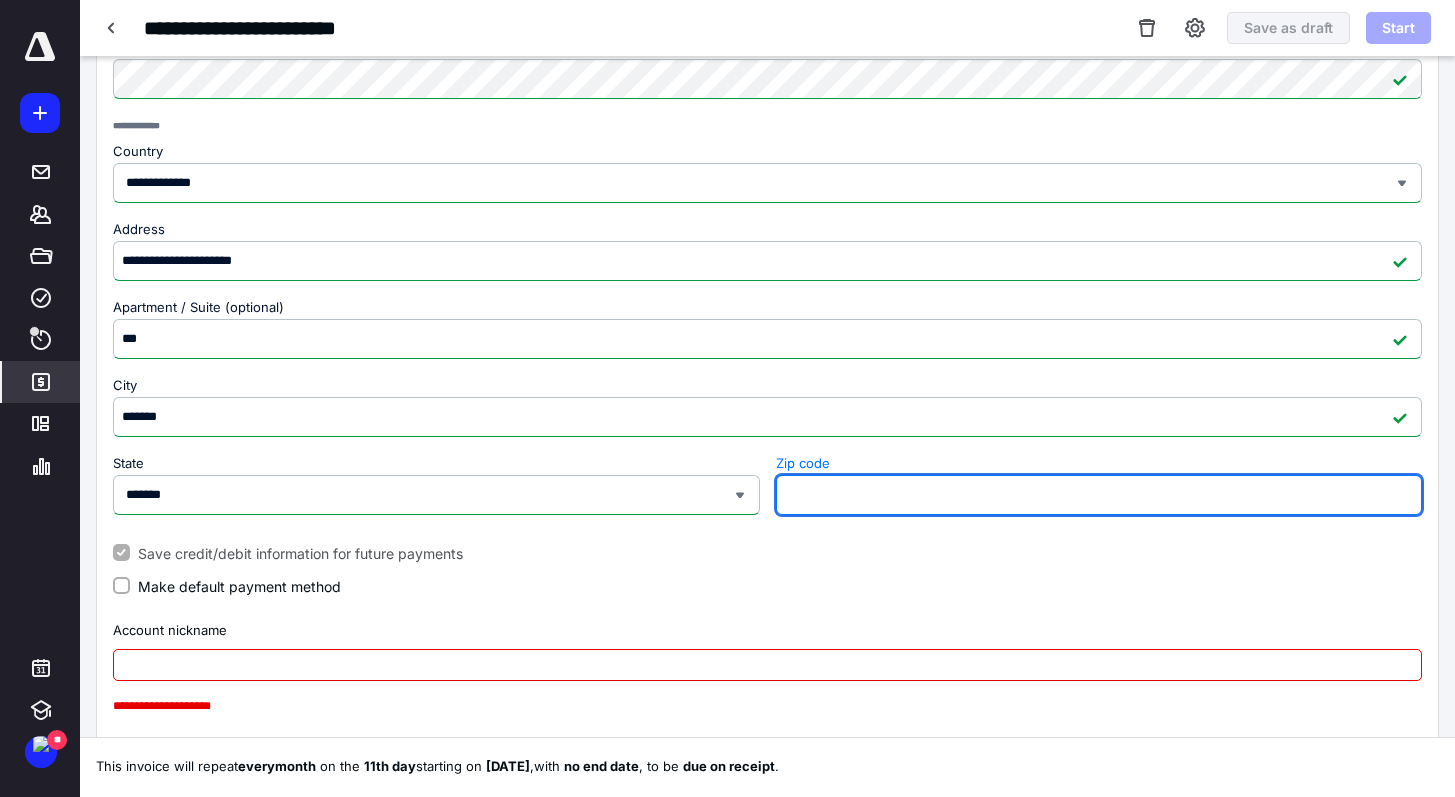 click on "Zip code" at bounding box center [1099, 495] 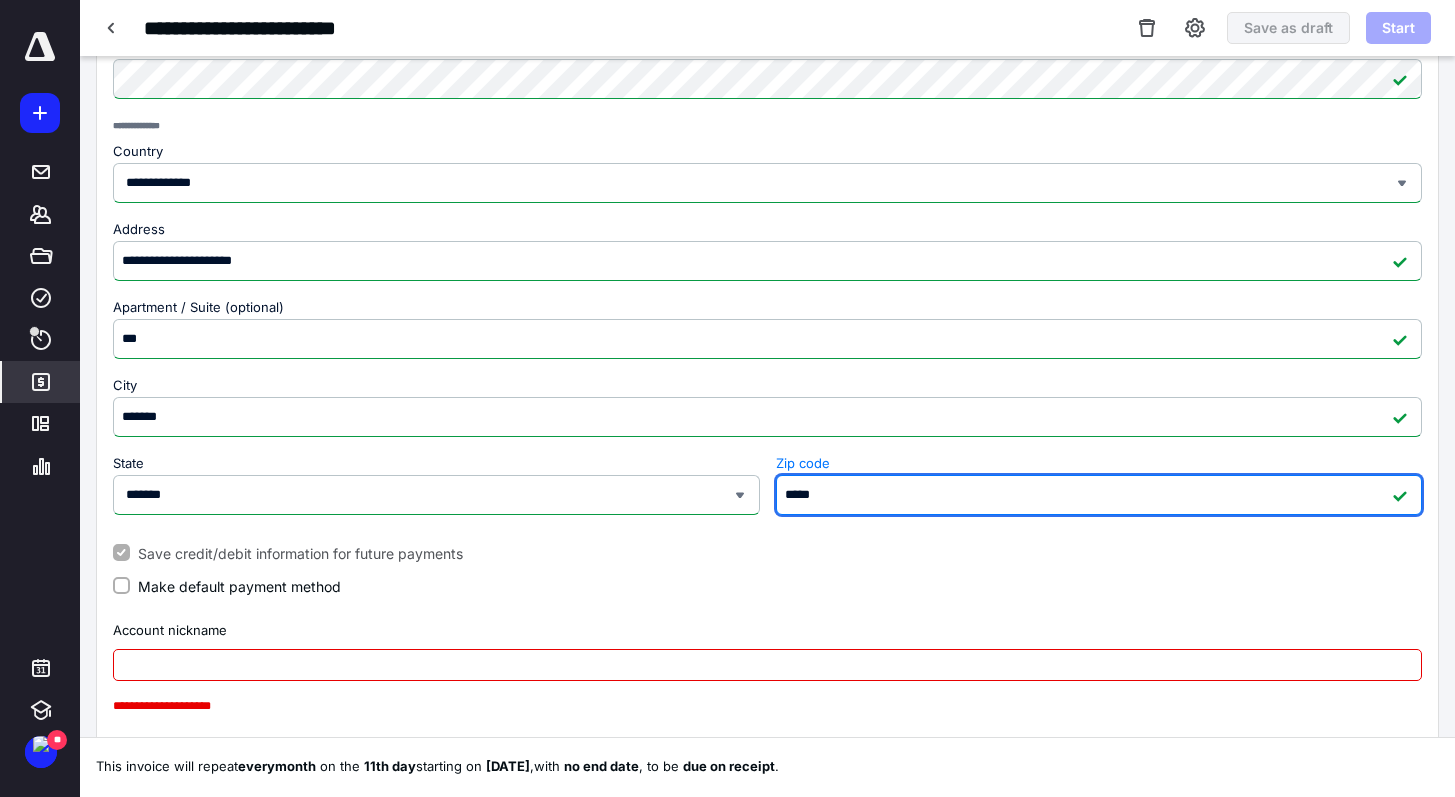 scroll, scrollTop: 1345, scrollLeft: 0, axis: vertical 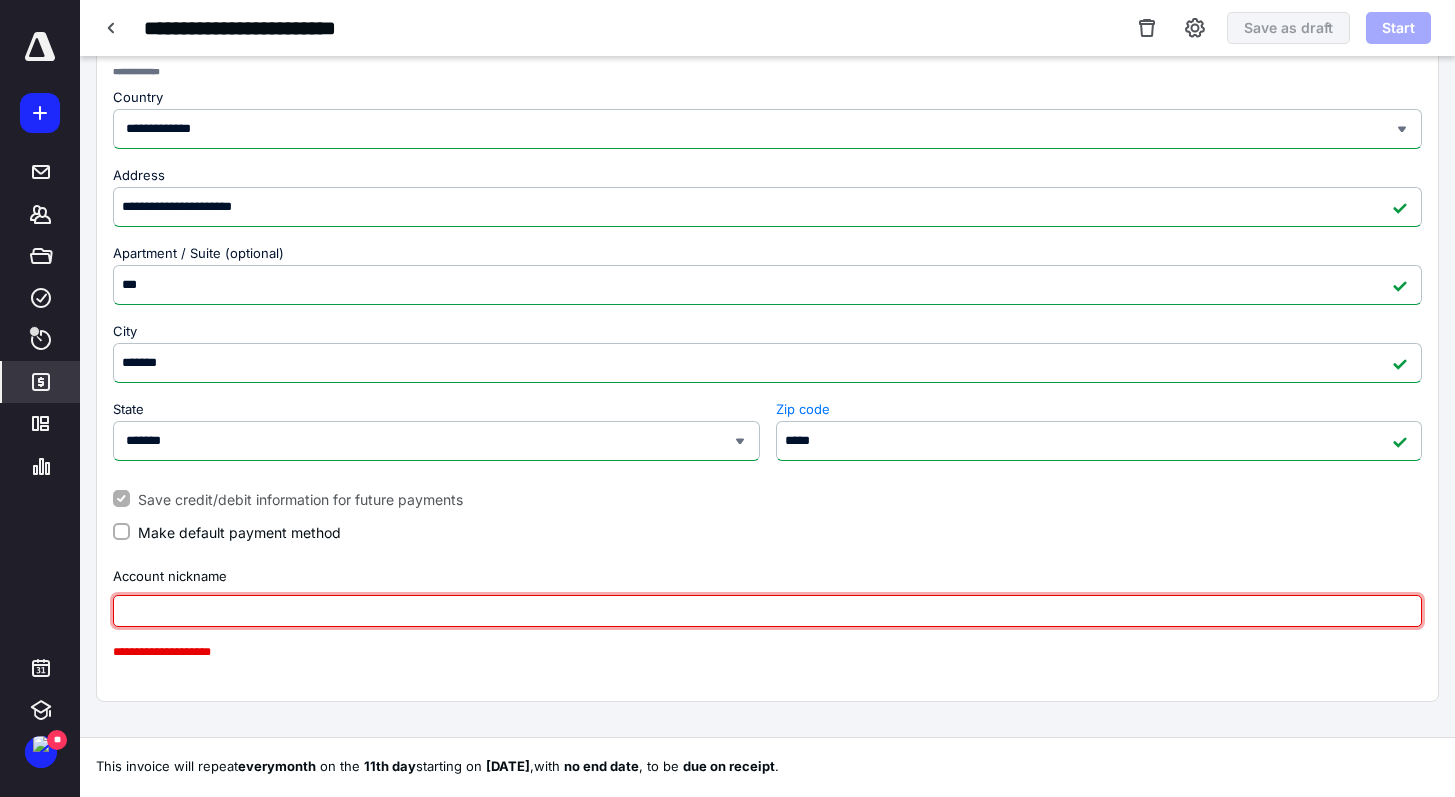 click at bounding box center [767, 611] 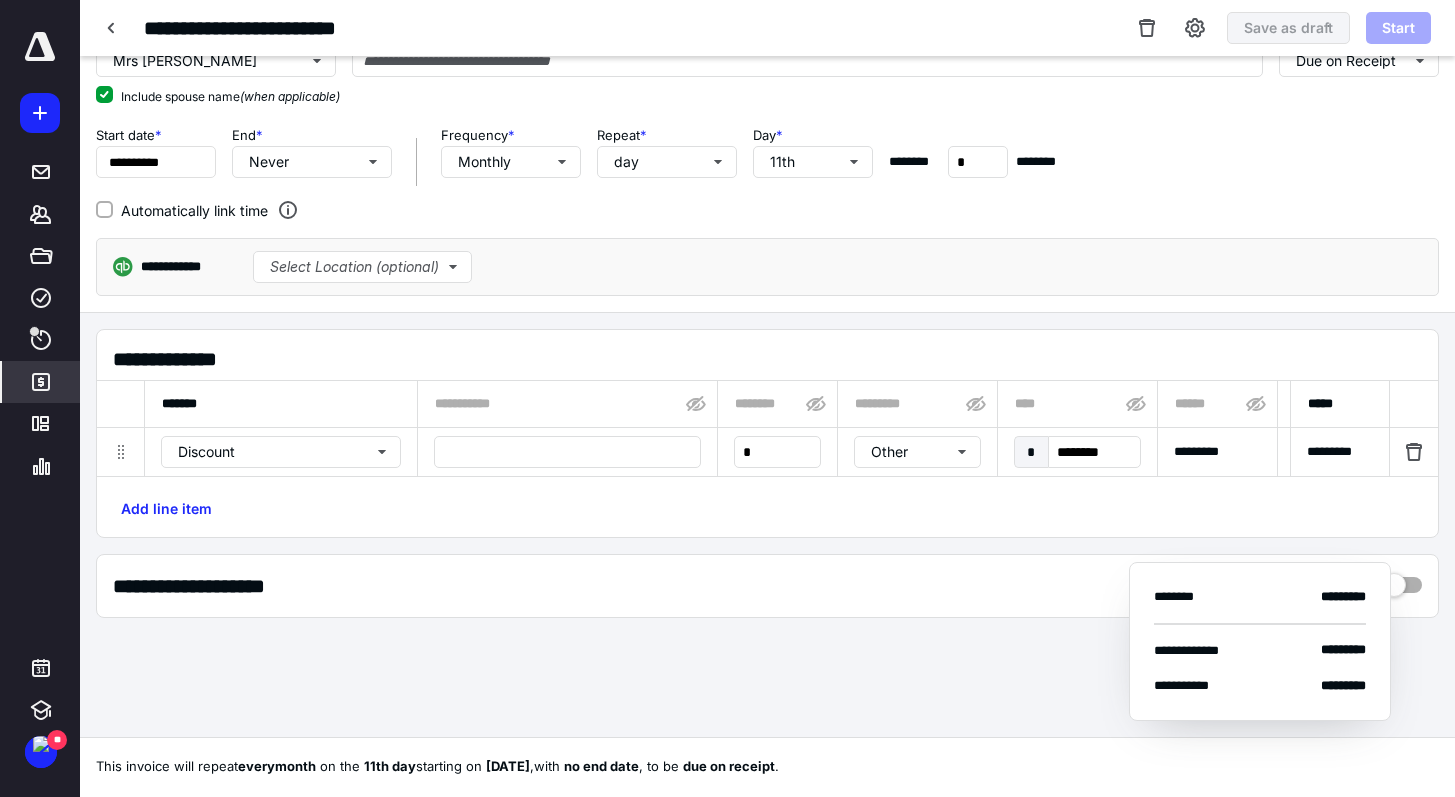 scroll, scrollTop: 0, scrollLeft: 0, axis: both 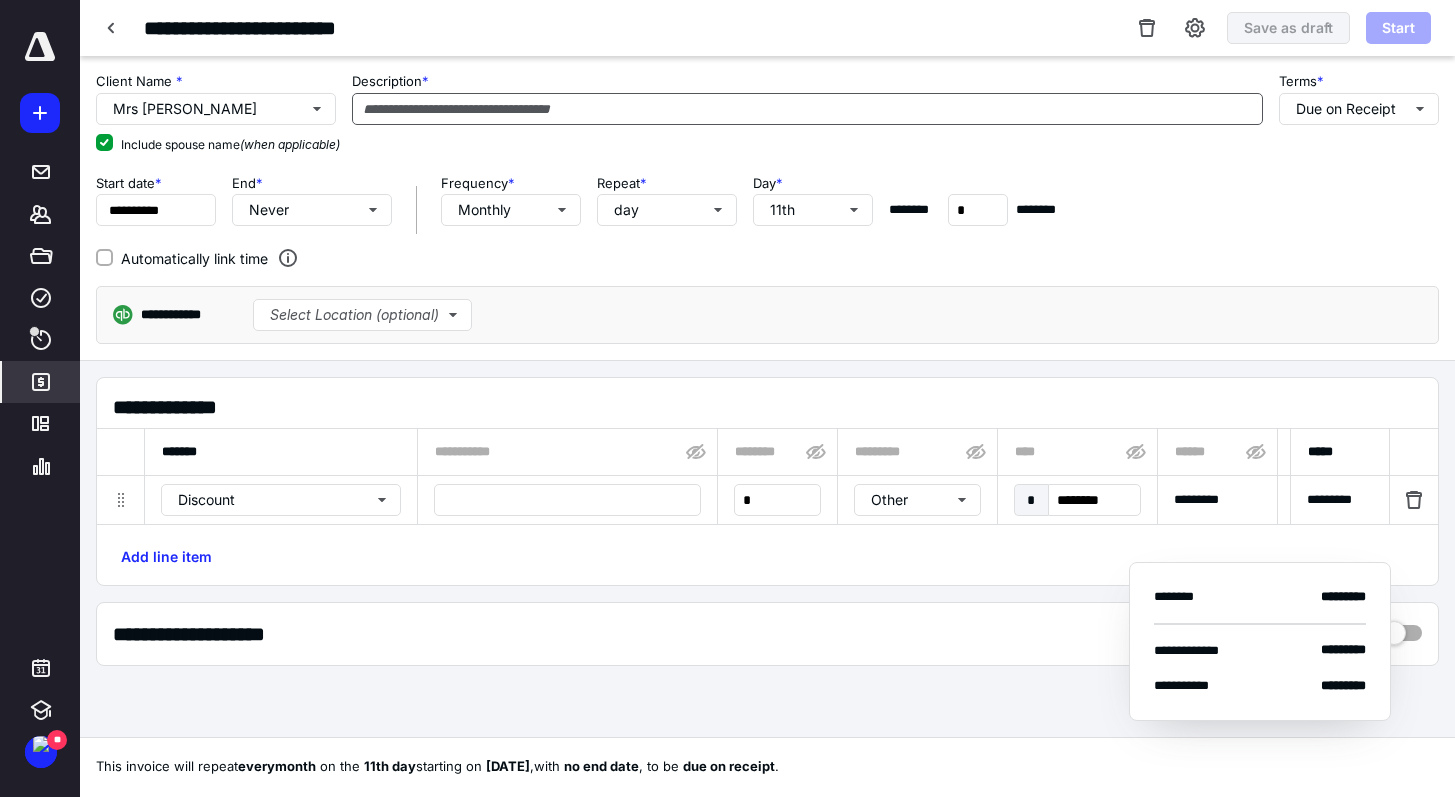 type on "**********" 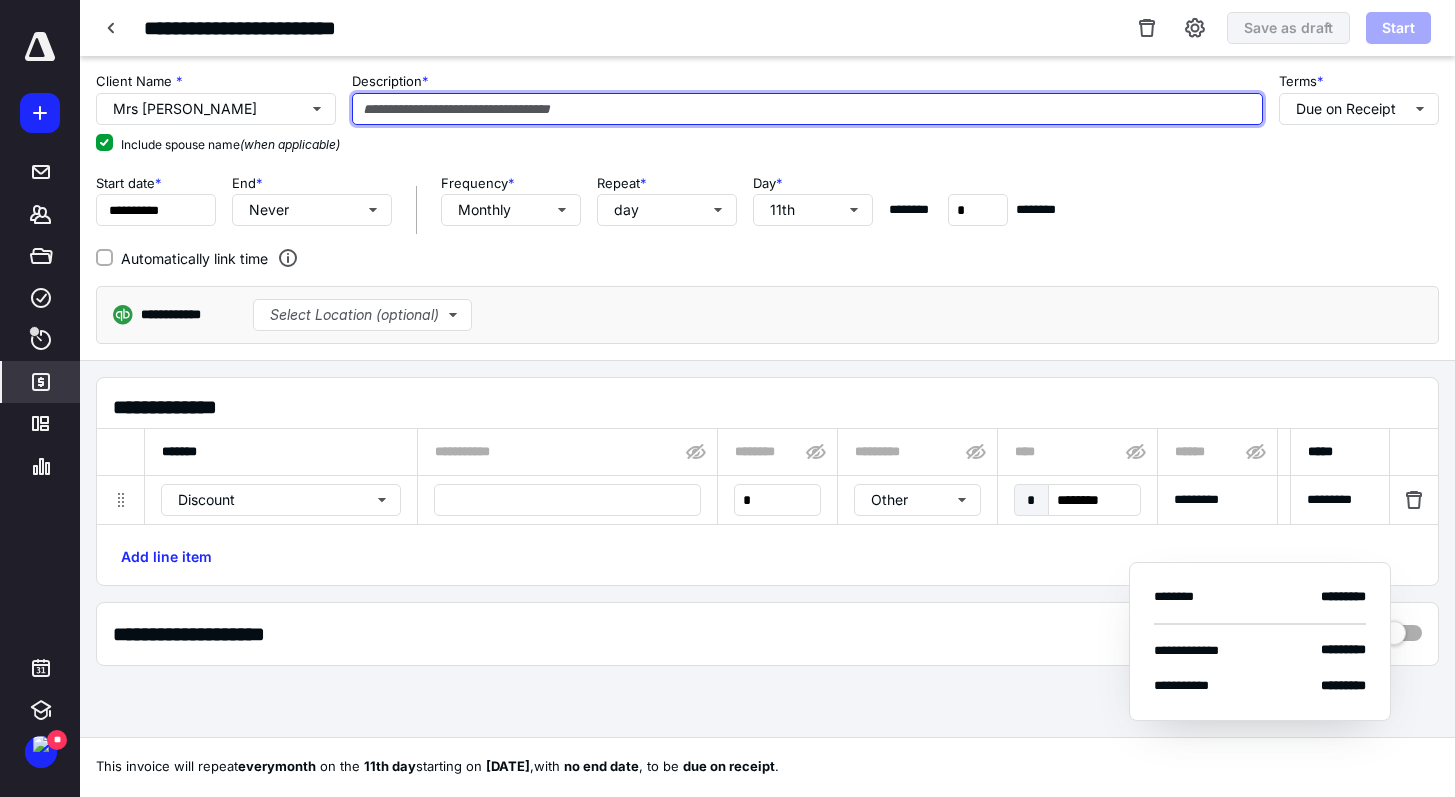 click at bounding box center (807, 109) 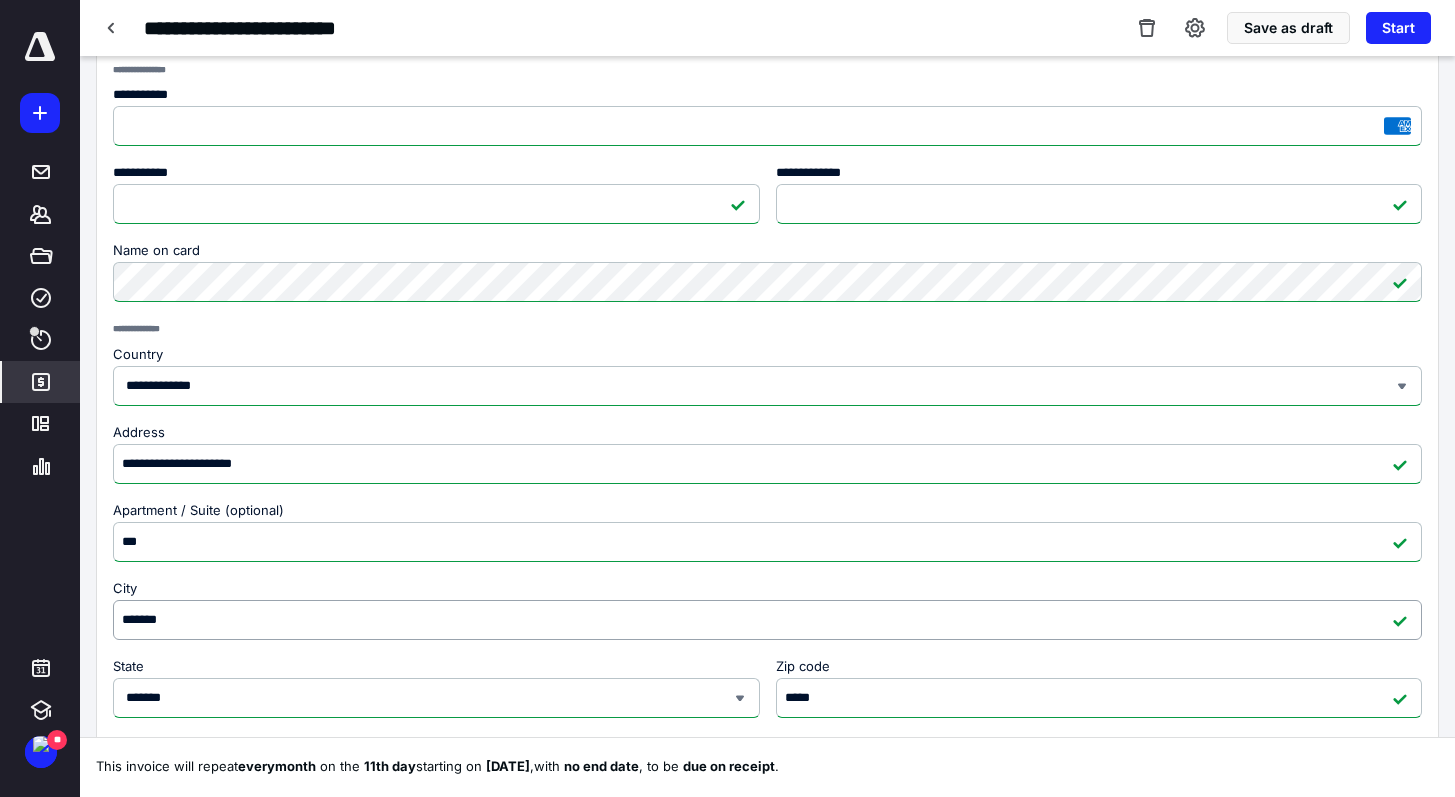 scroll, scrollTop: 1075, scrollLeft: 0, axis: vertical 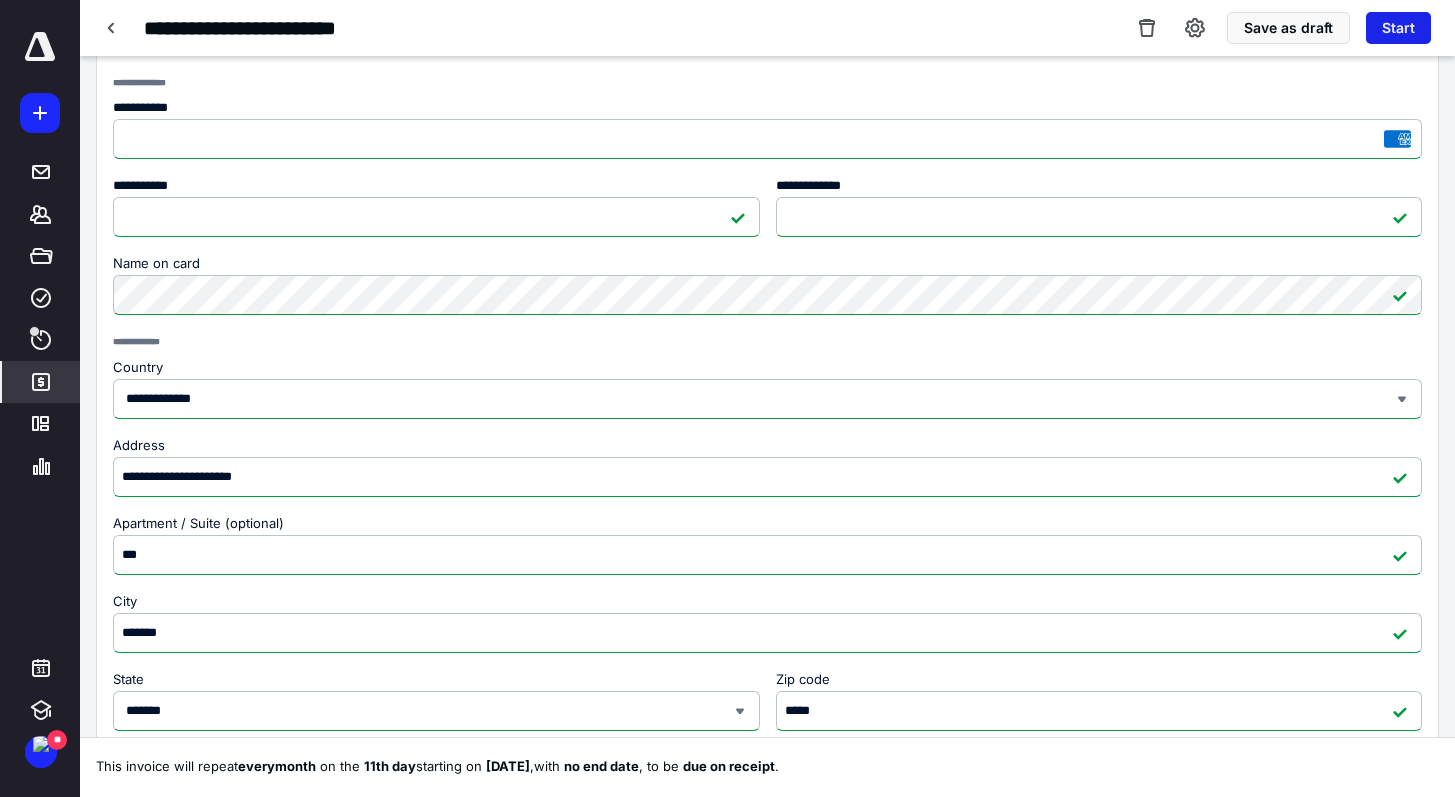 type on "**********" 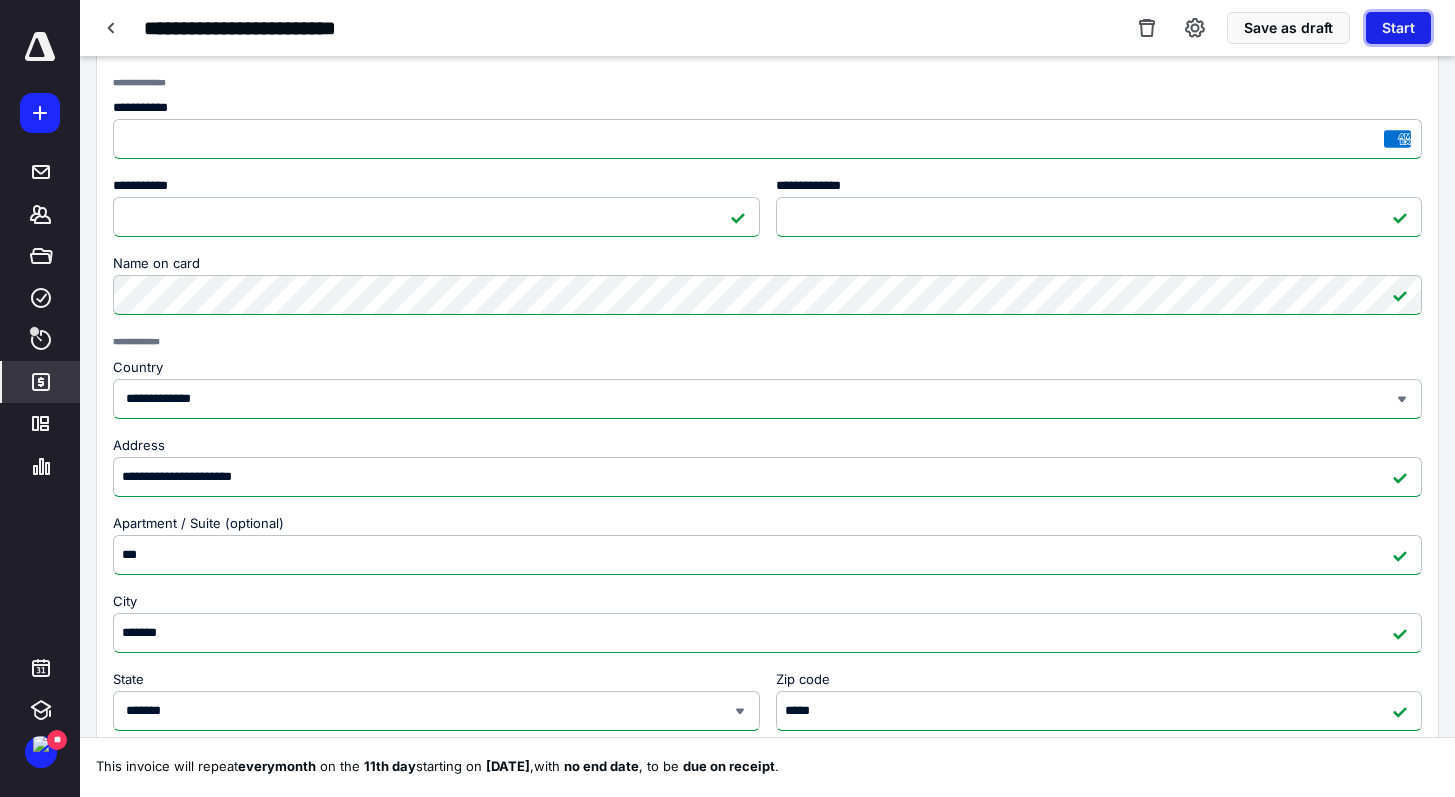 click on "Start" at bounding box center [1398, 28] 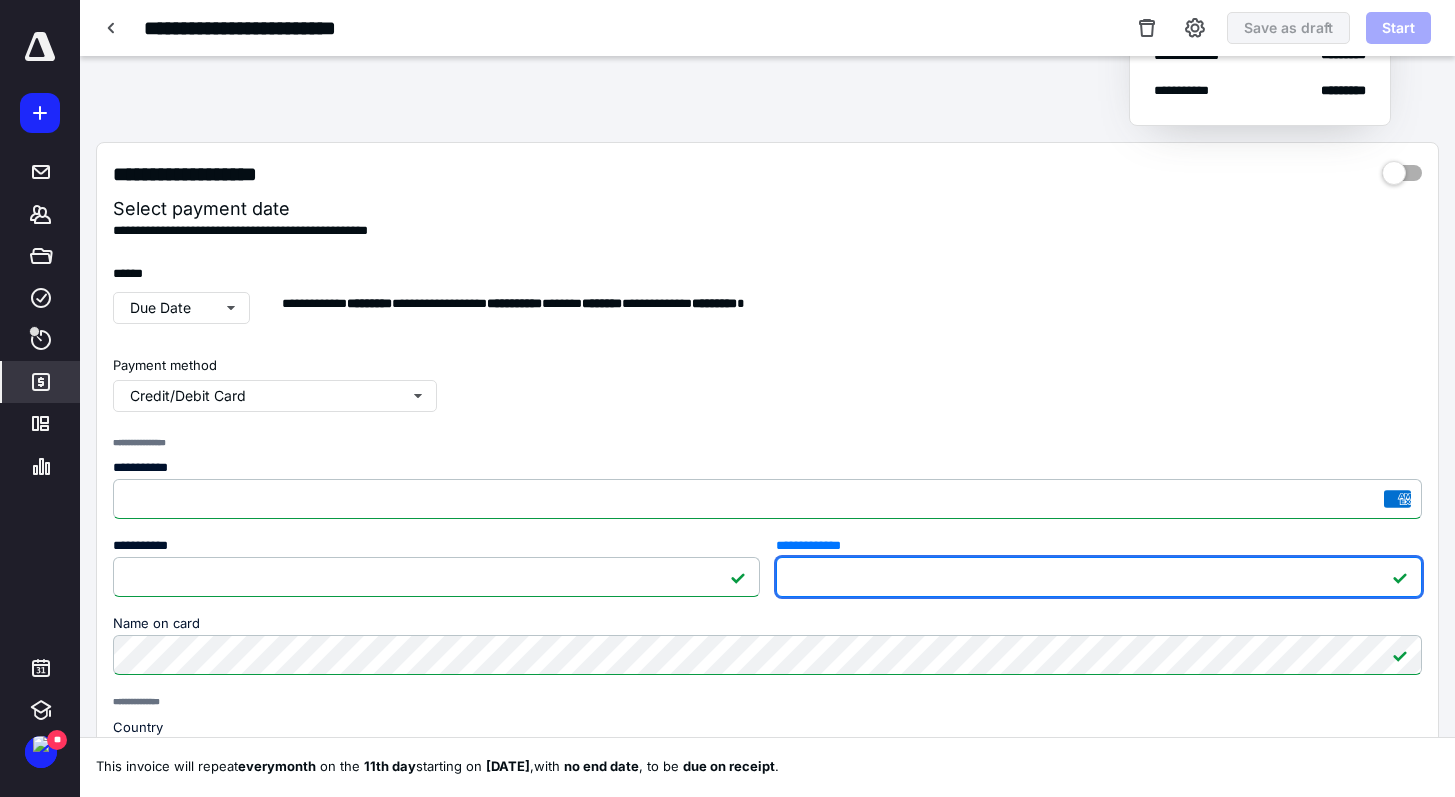 scroll, scrollTop: 0, scrollLeft: 0, axis: both 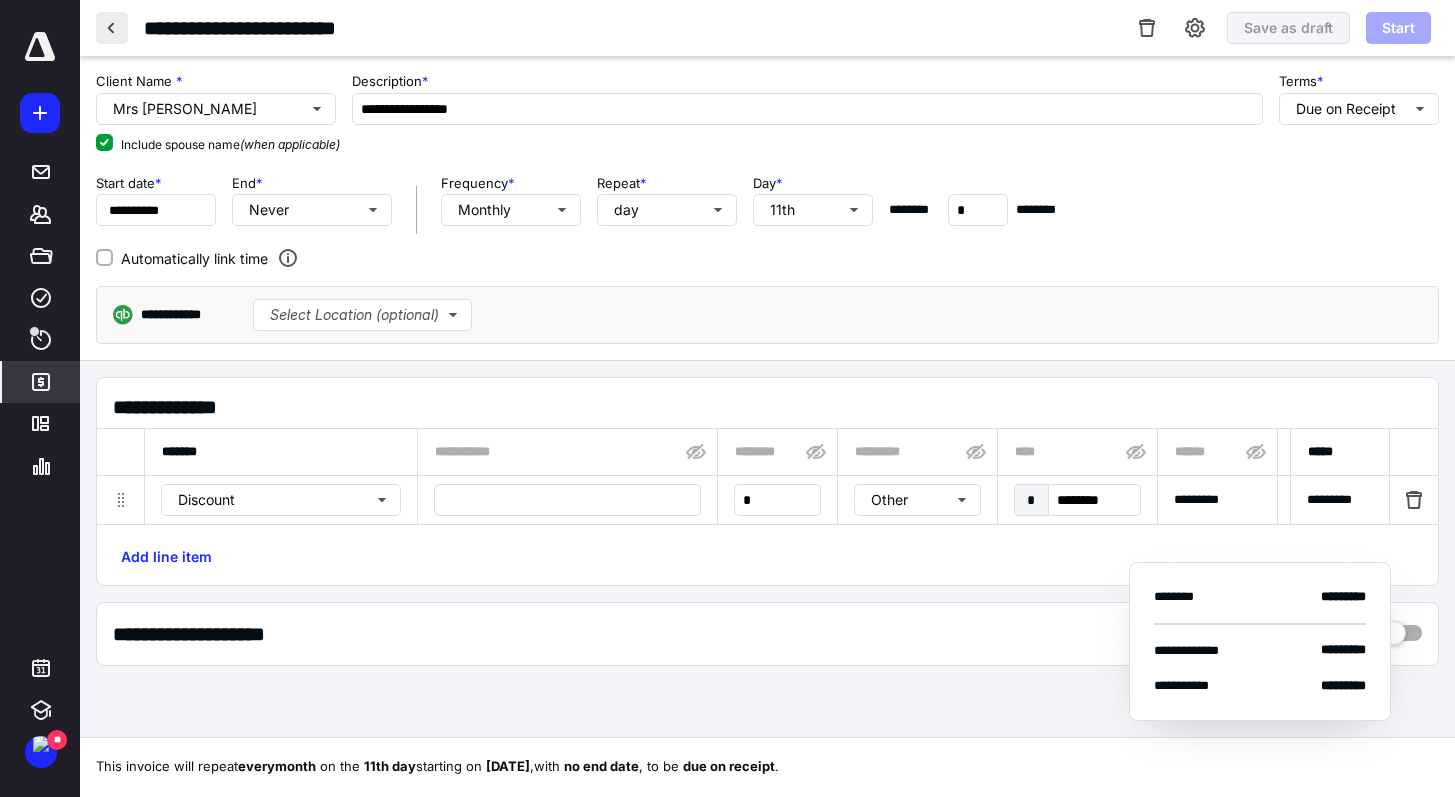 click at bounding box center (112, 28) 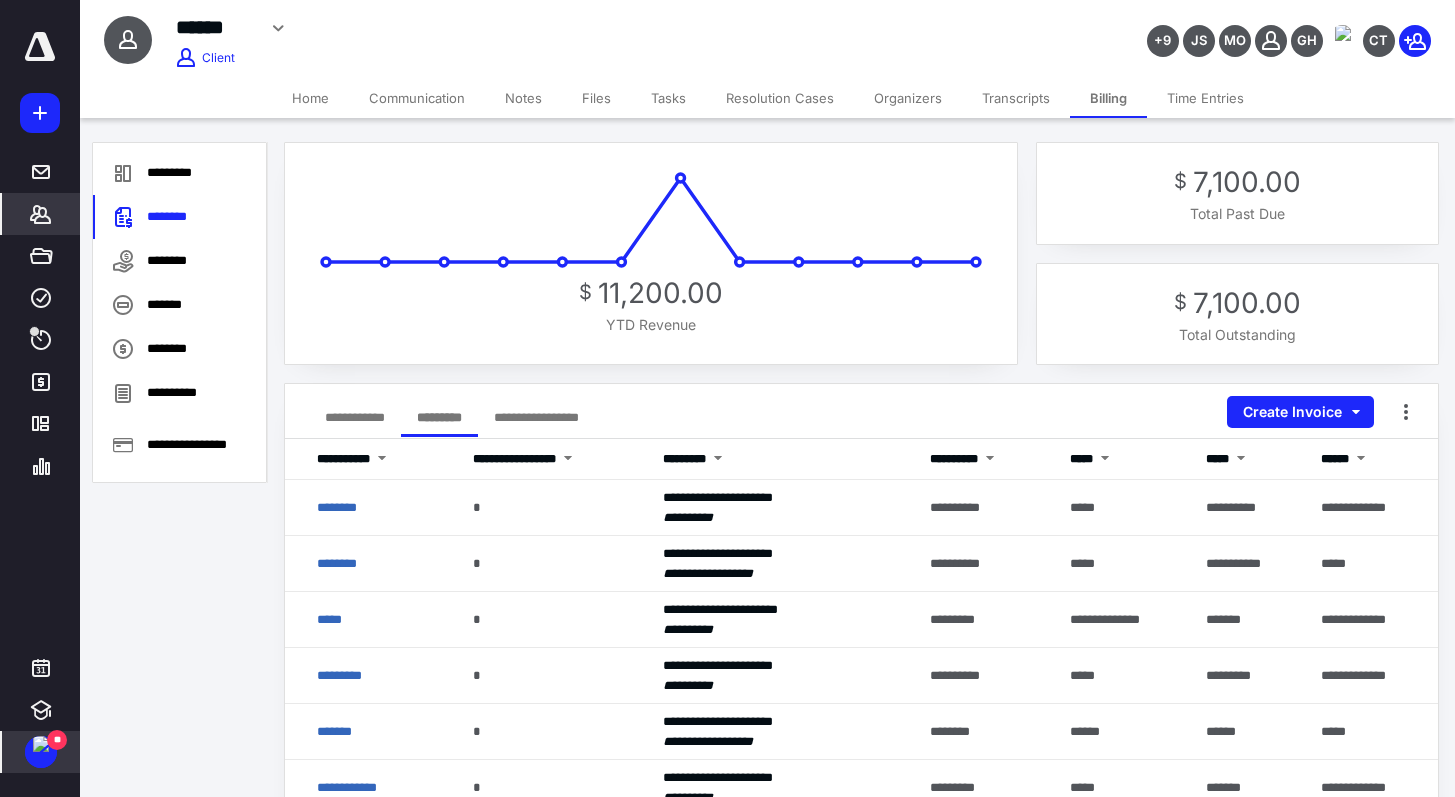 click on "**" at bounding box center [57, 740] 